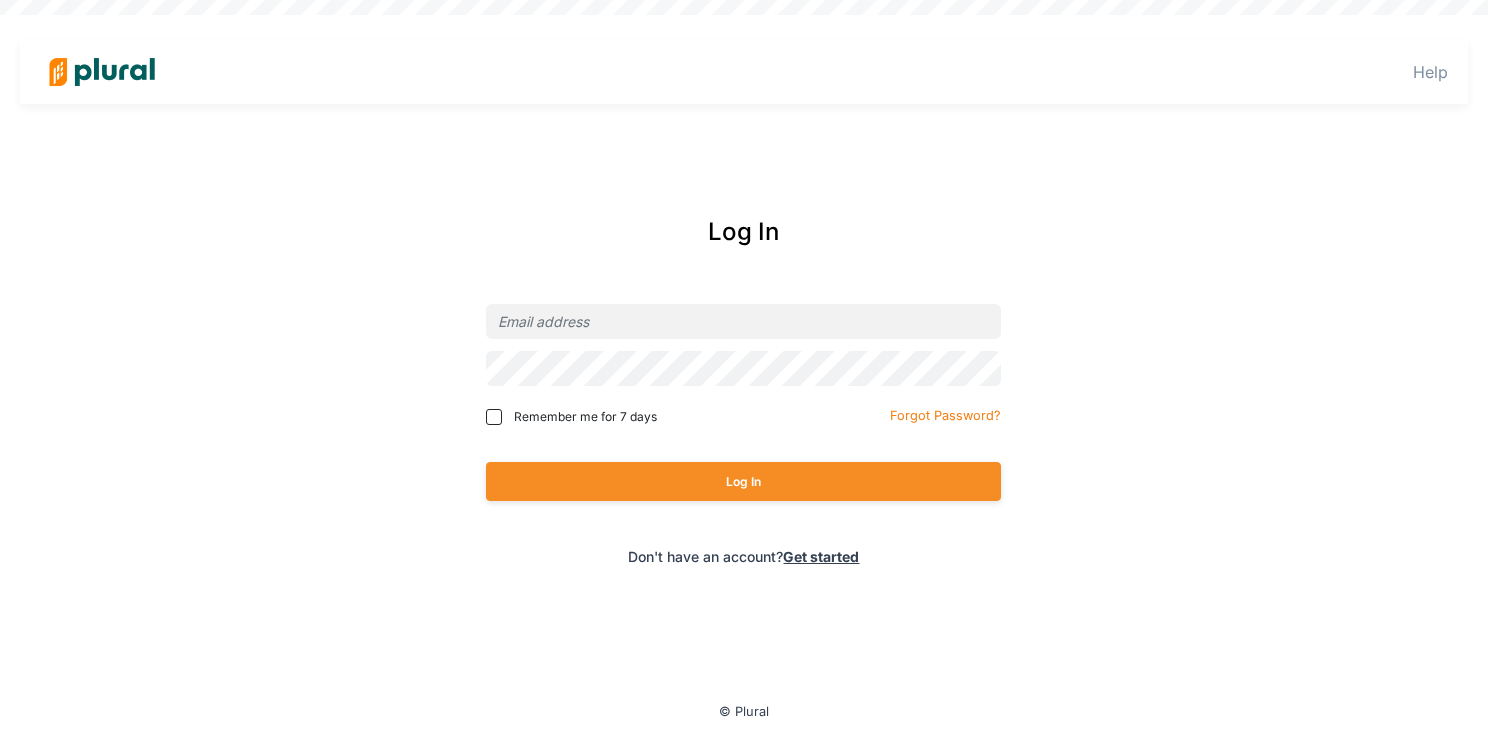 scroll, scrollTop: 0, scrollLeft: 0, axis: both 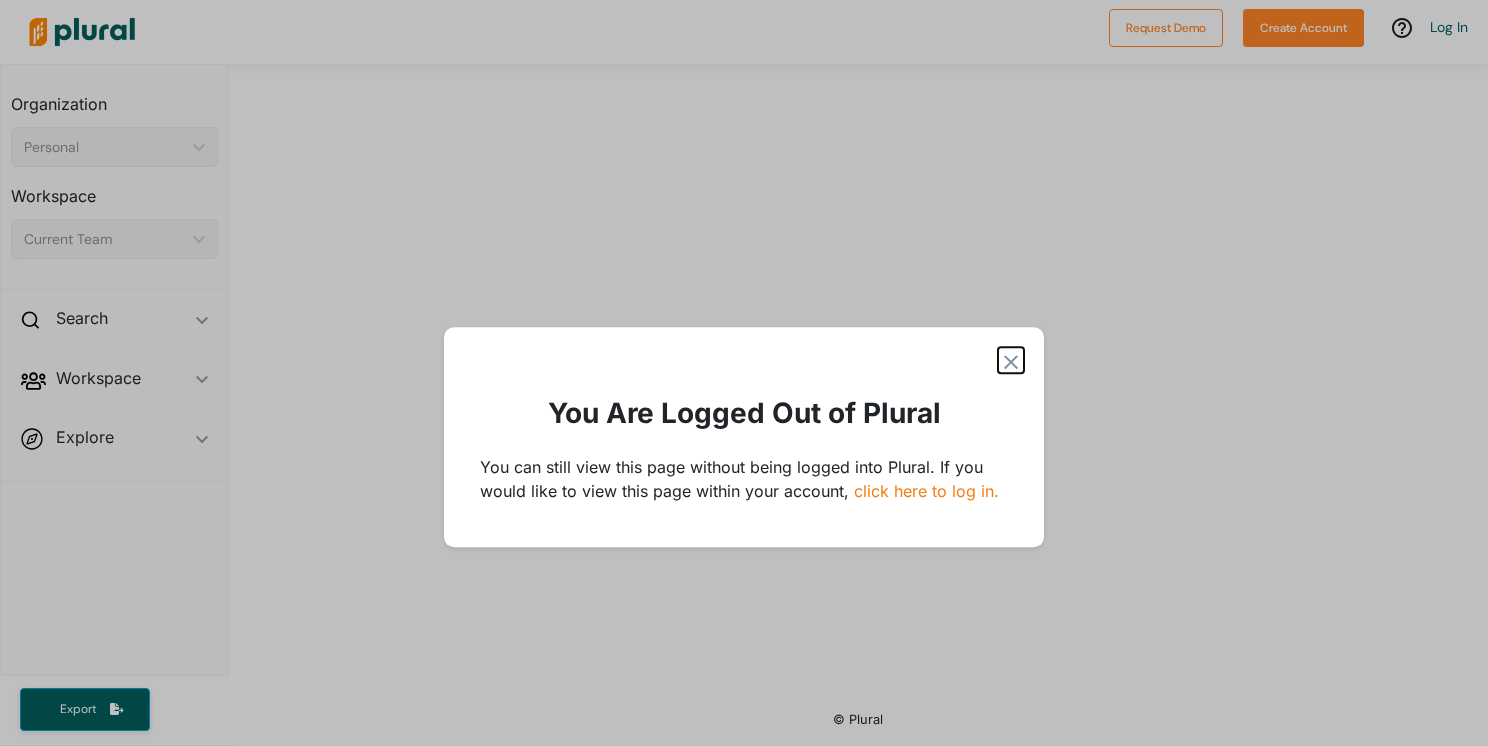 click 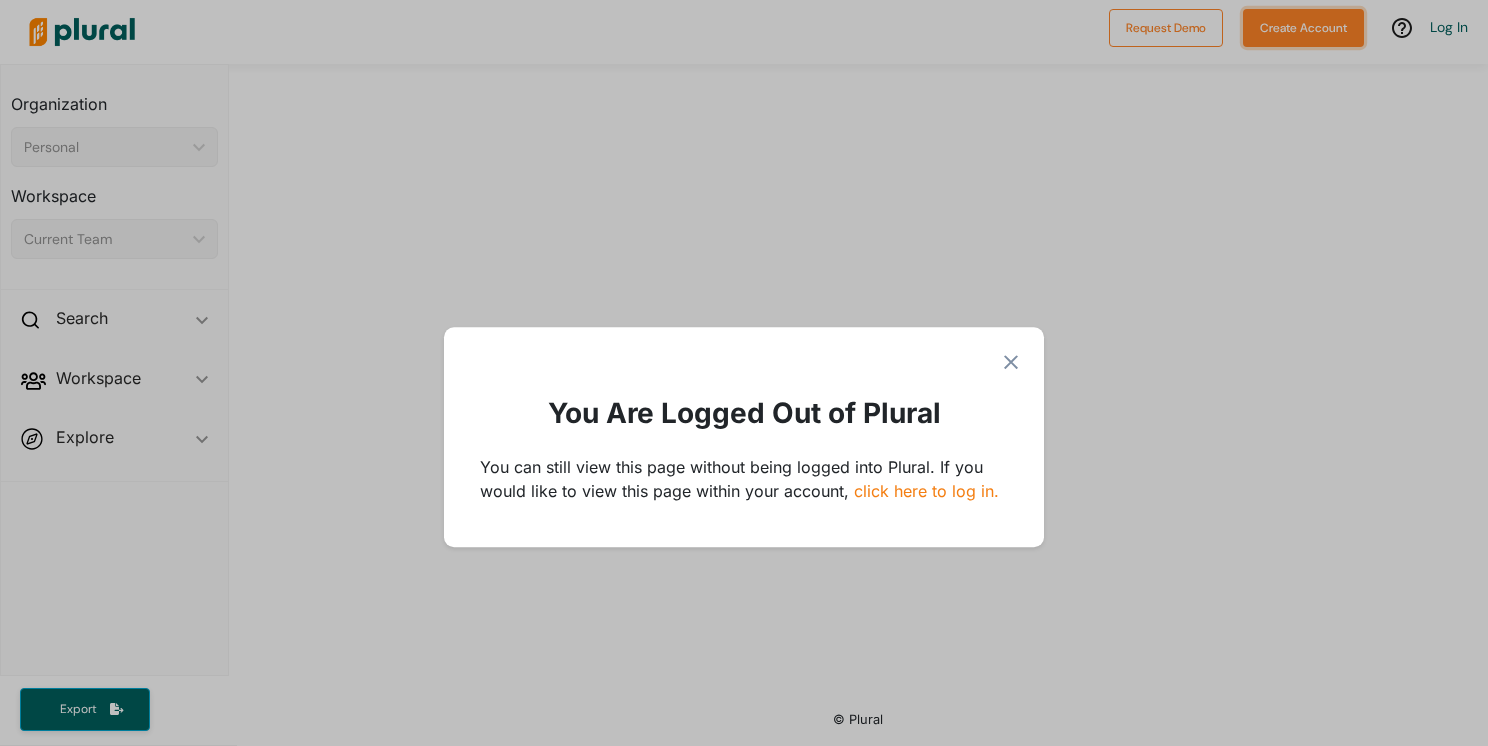 click on "Create Account" at bounding box center [1303, 28] 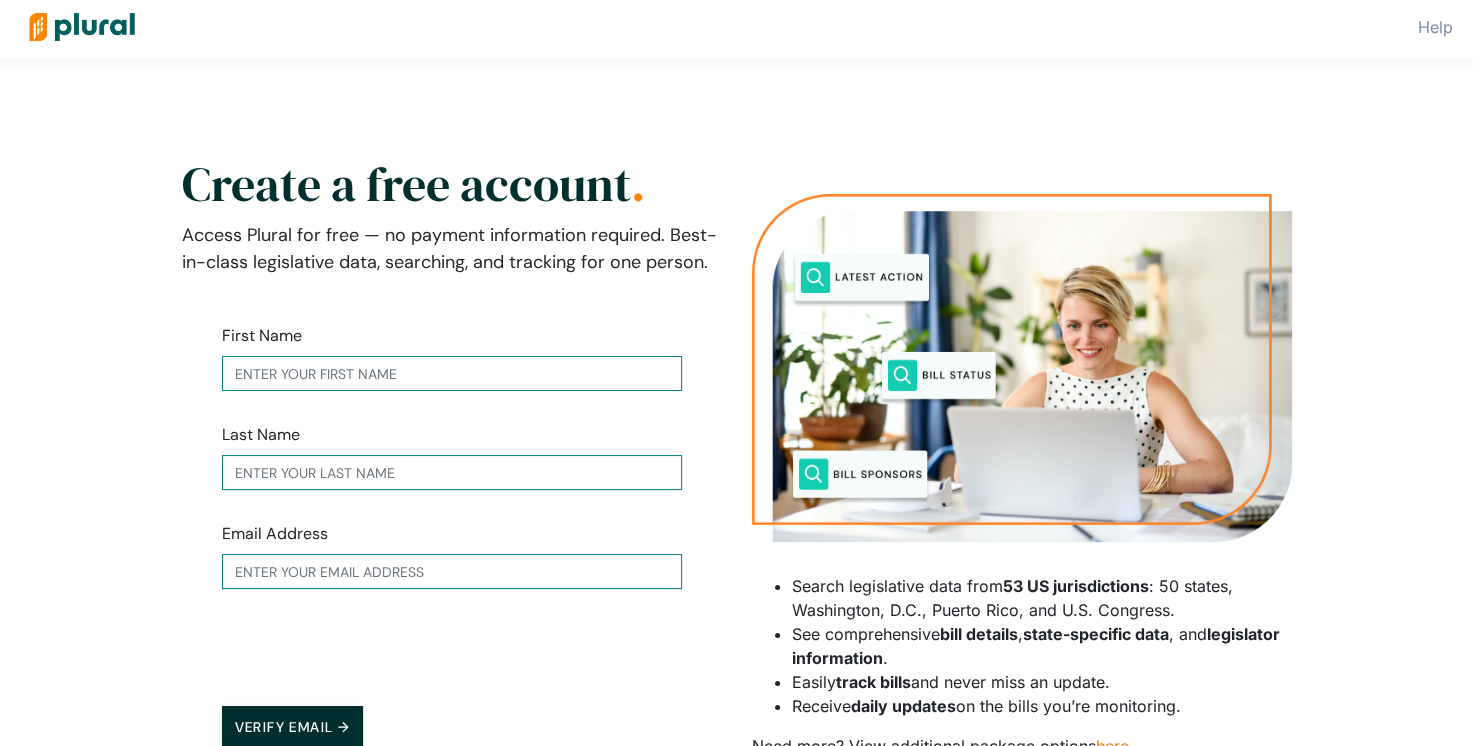 scroll, scrollTop: 0, scrollLeft: 0, axis: both 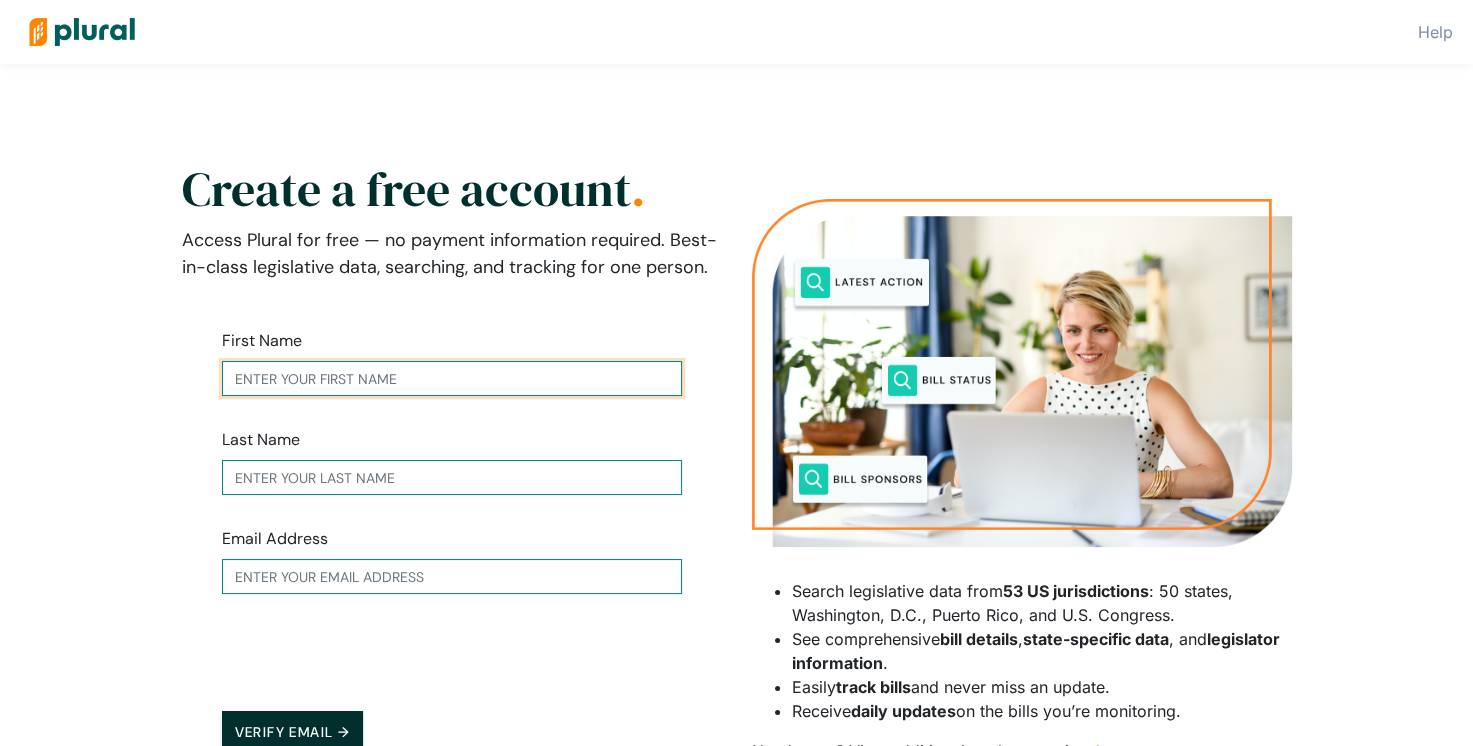 click at bounding box center [452, 378] 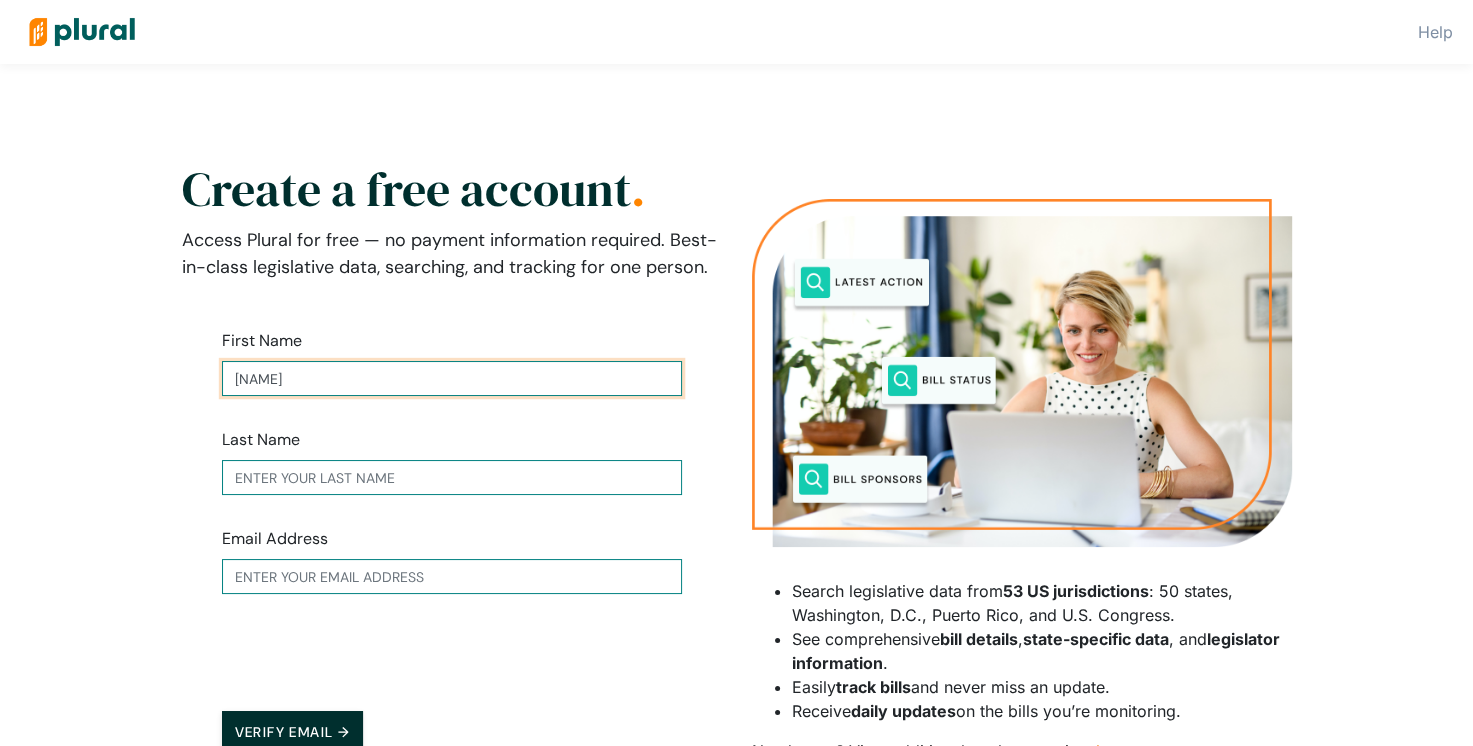 type on "Jason" 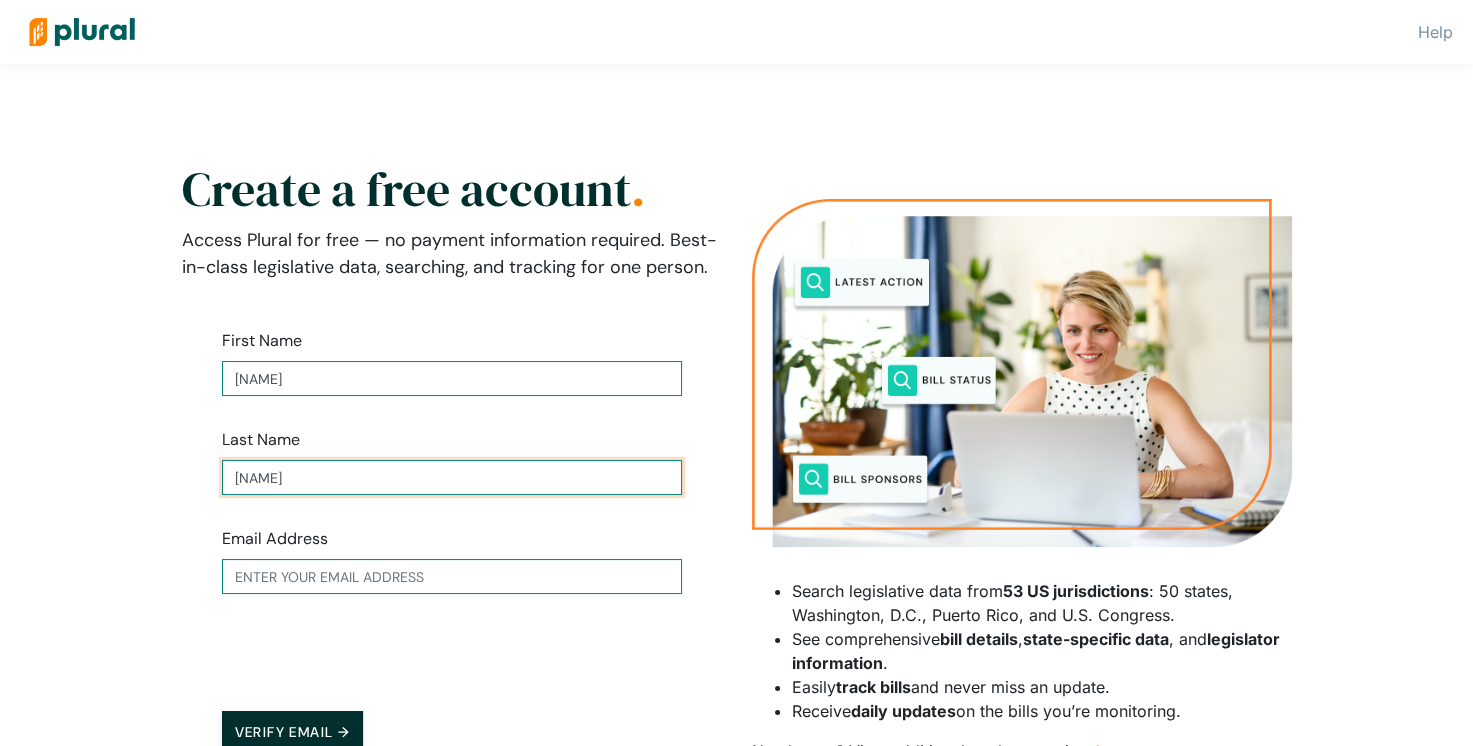 type on "Hare" 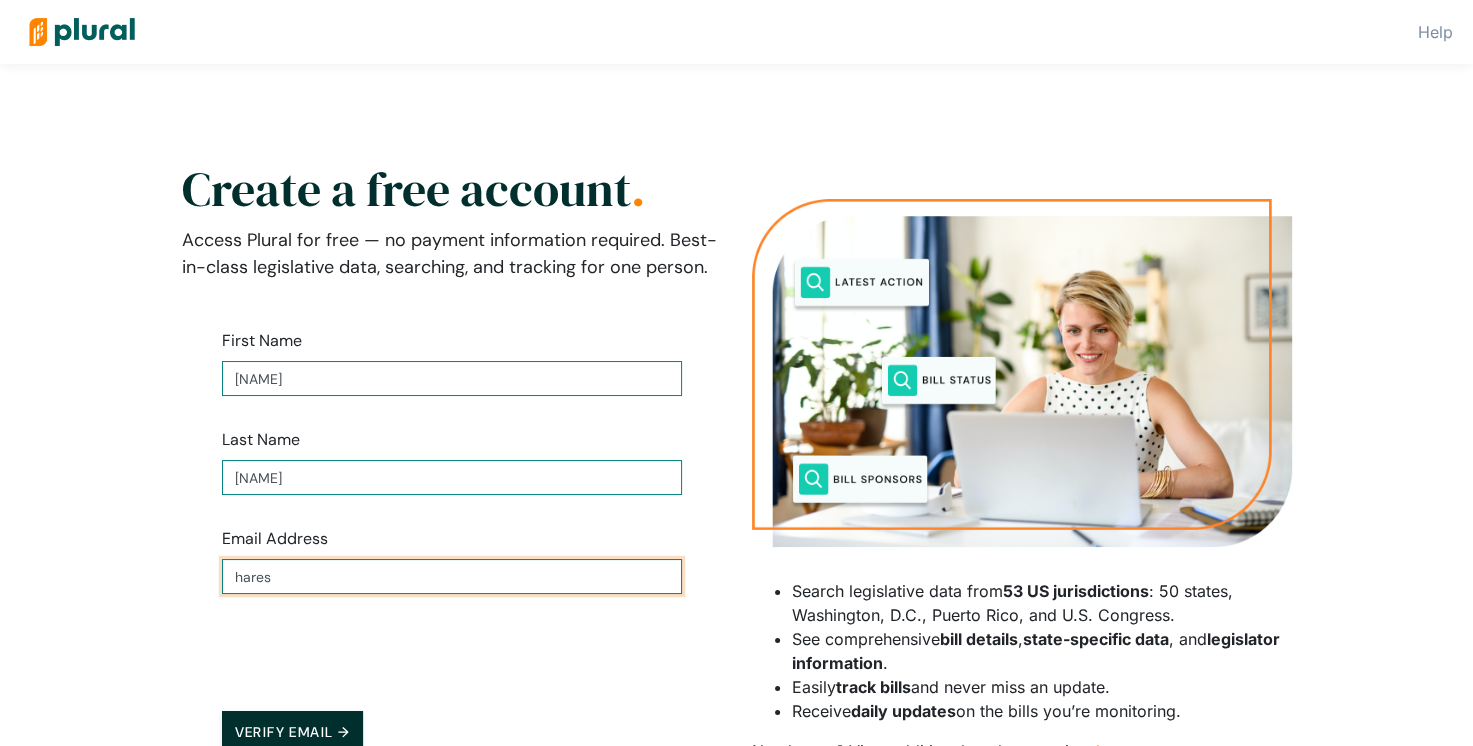 type on "hares@dot.state.al.us" 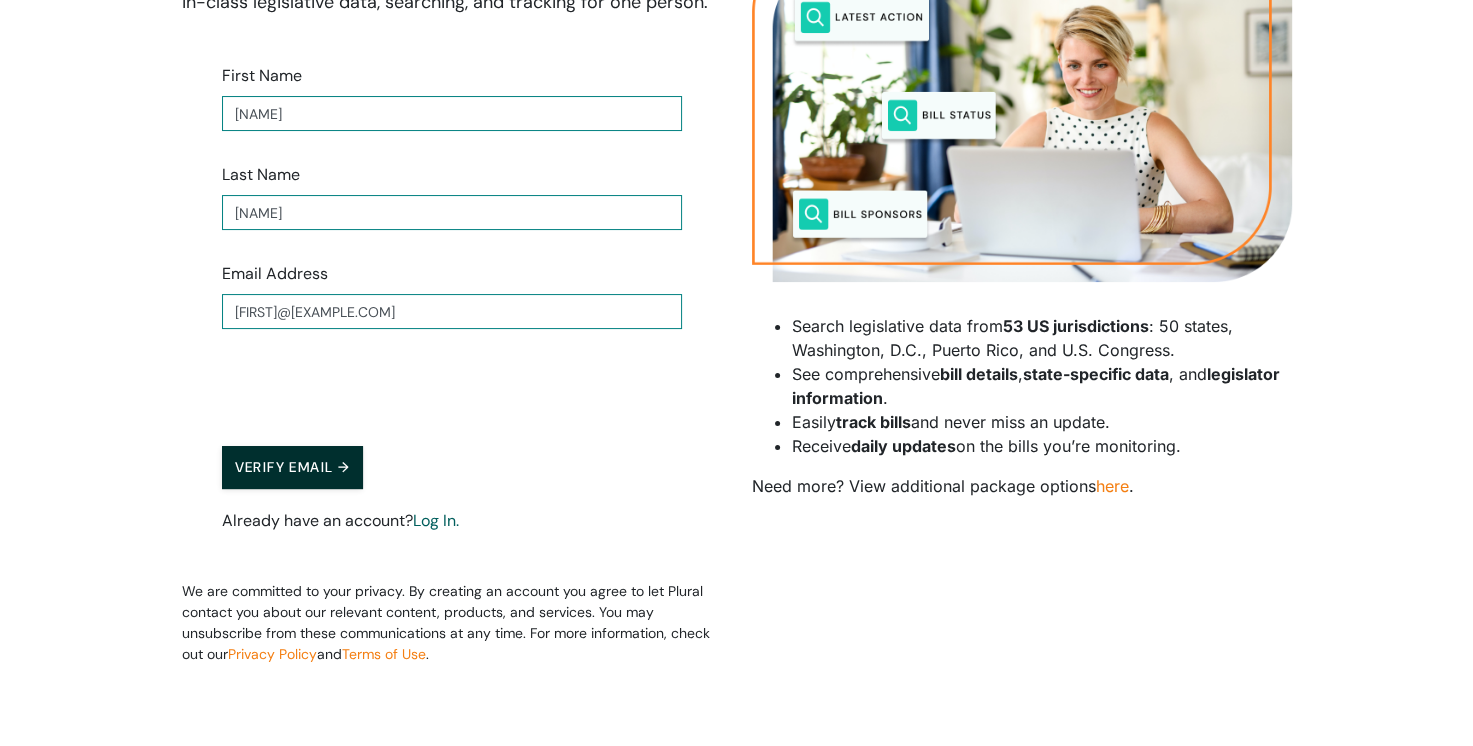 scroll, scrollTop: 269, scrollLeft: 0, axis: vertical 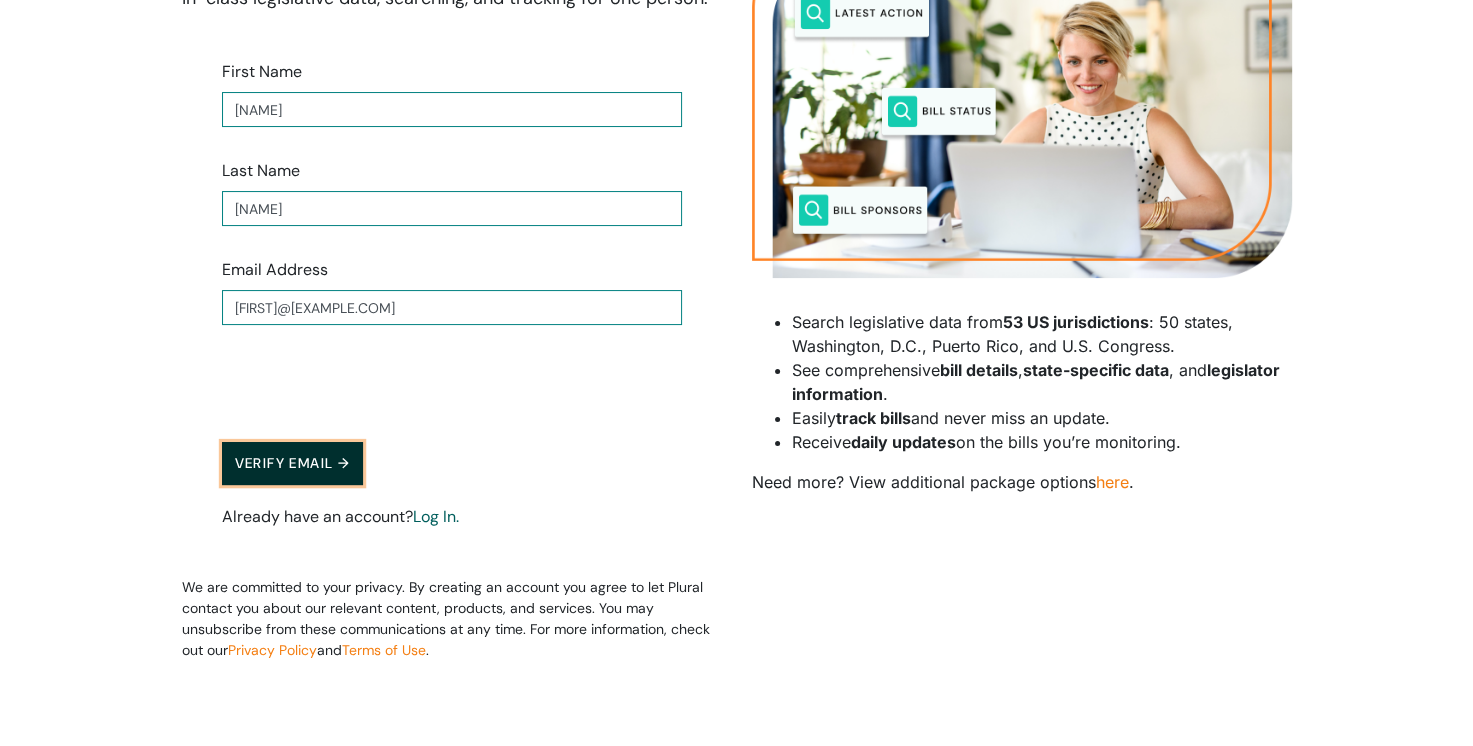 click on "Verify Email →" at bounding box center (293, 463) 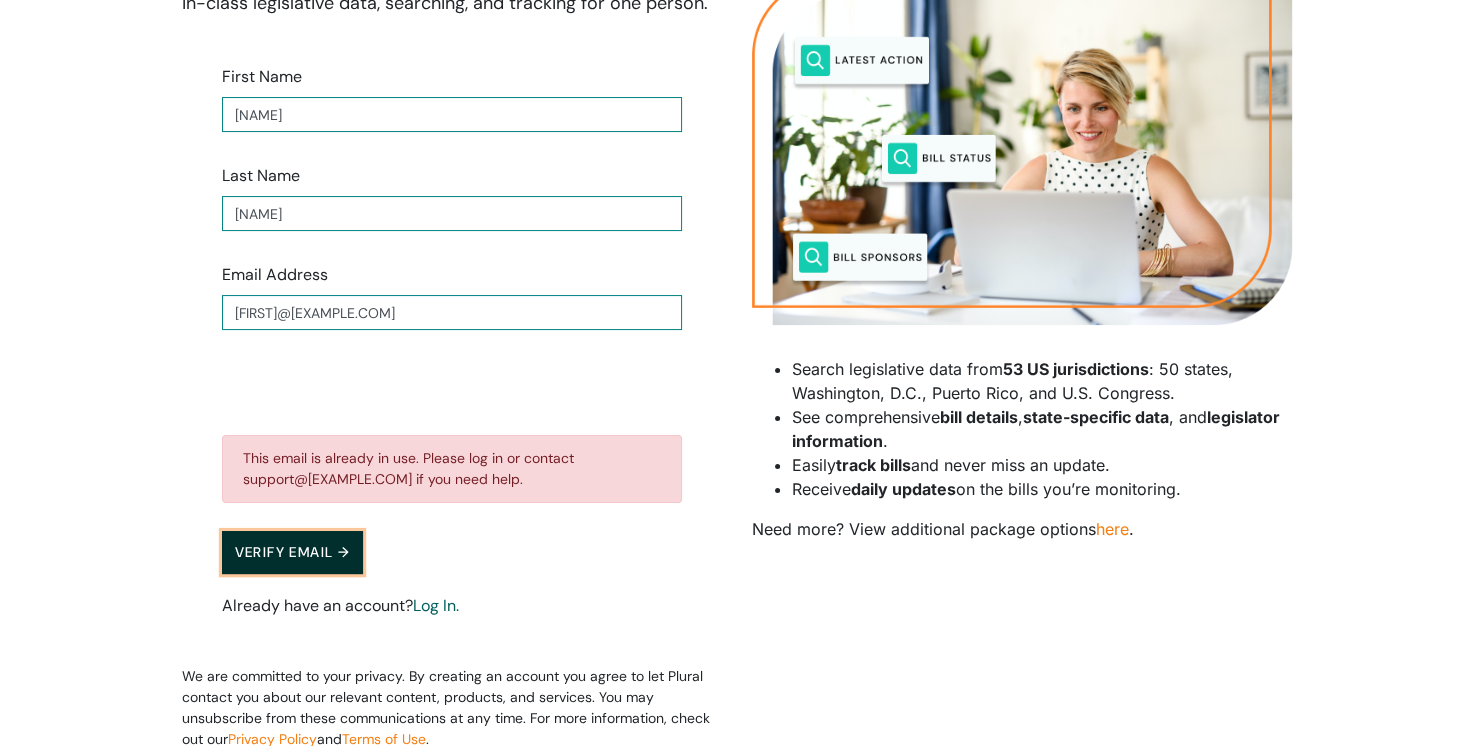 scroll, scrollTop: 269, scrollLeft: 0, axis: vertical 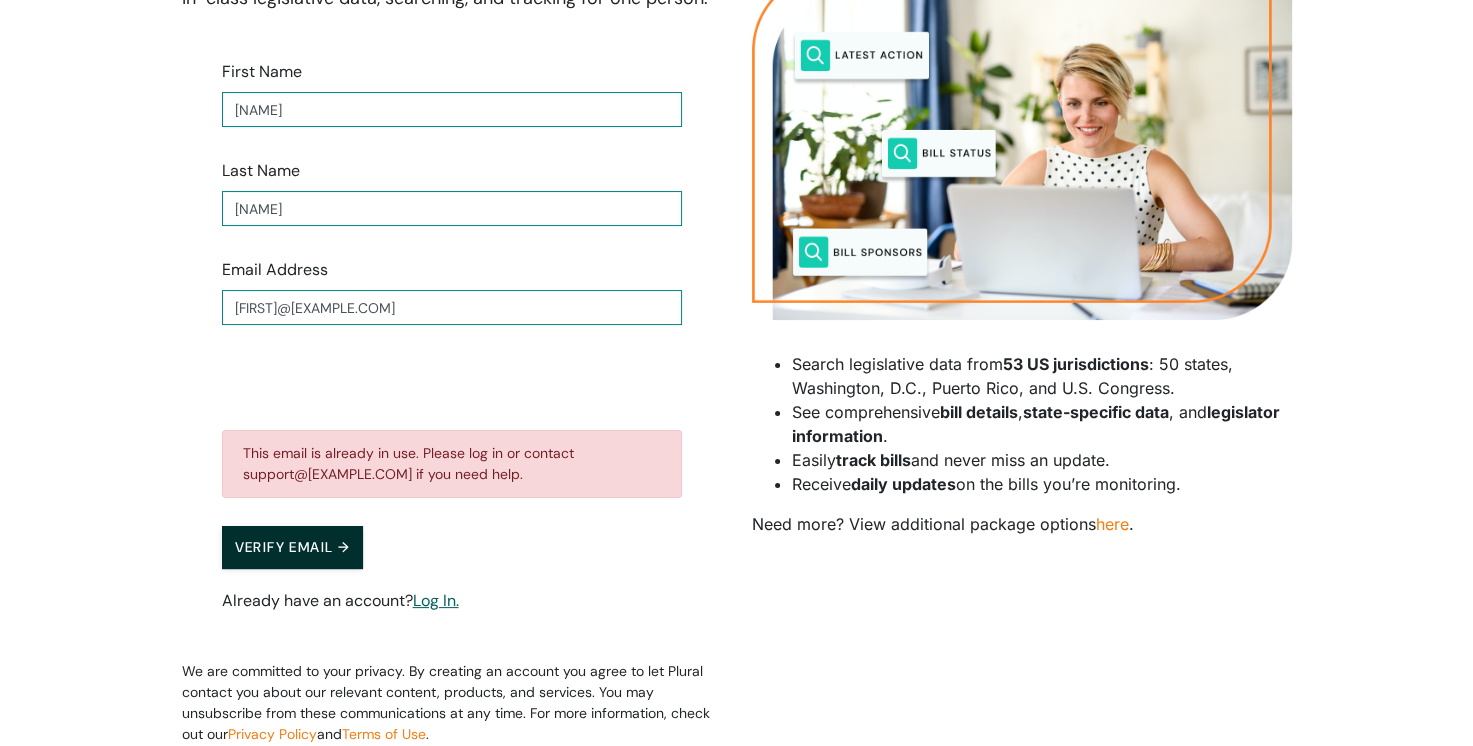 click on "Log In." at bounding box center (436, 600) 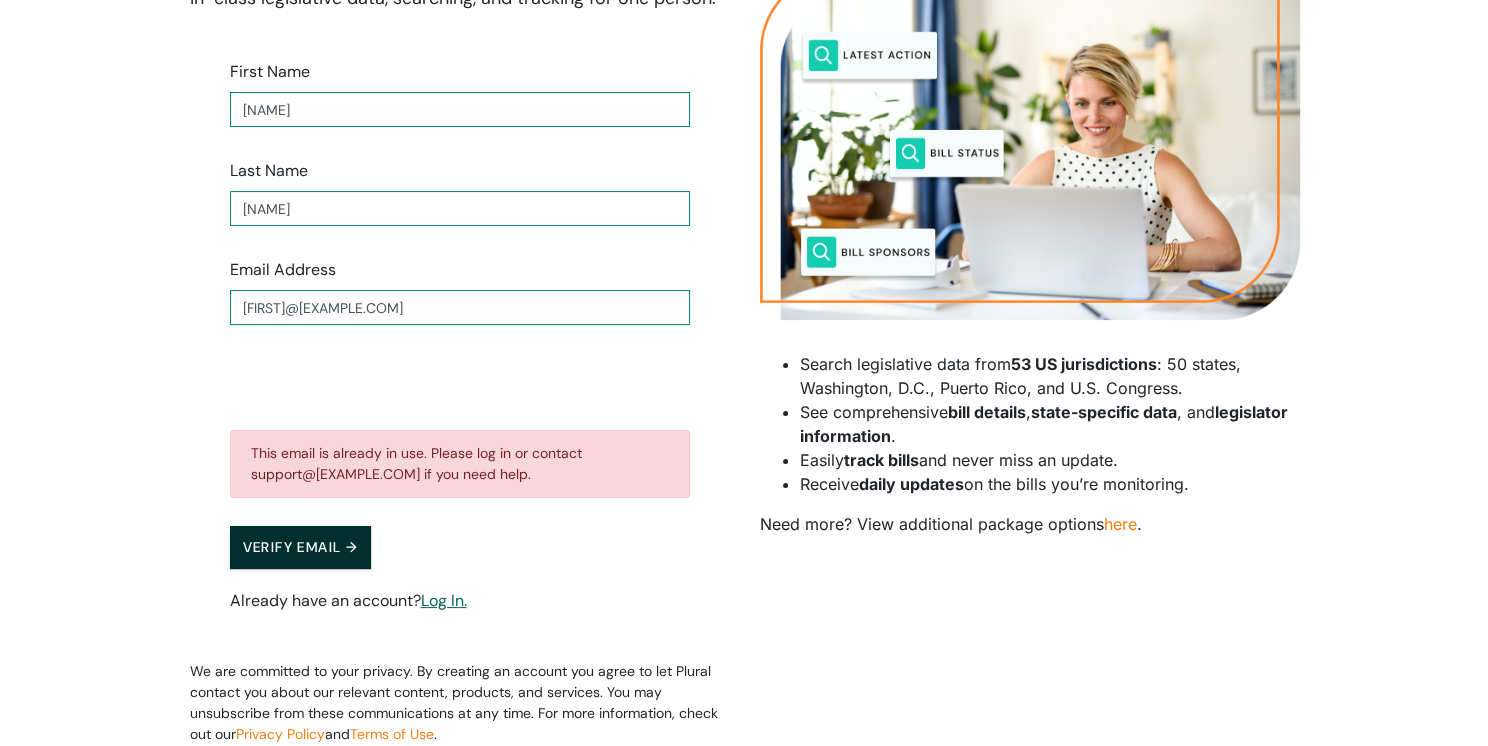 scroll, scrollTop: 0, scrollLeft: 0, axis: both 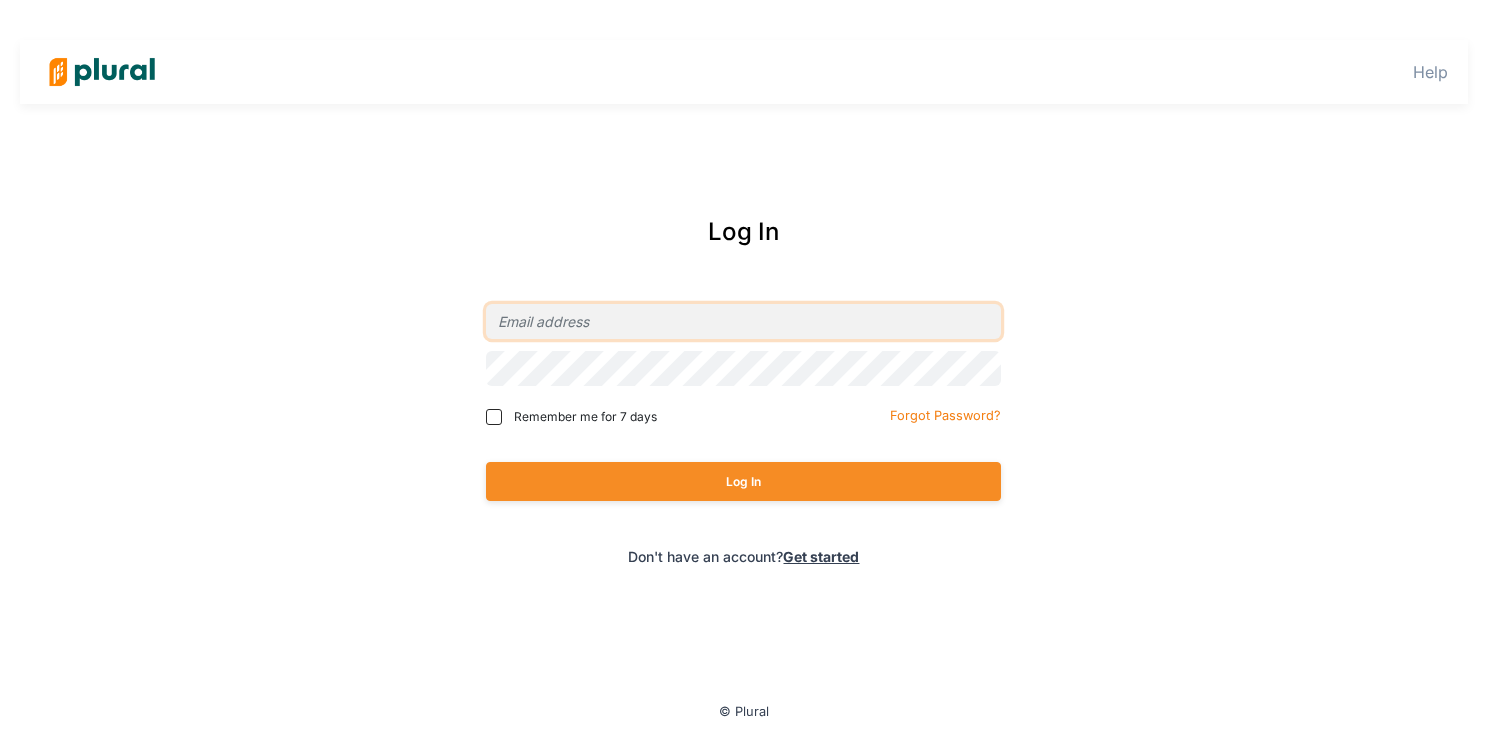 click at bounding box center [743, 321] 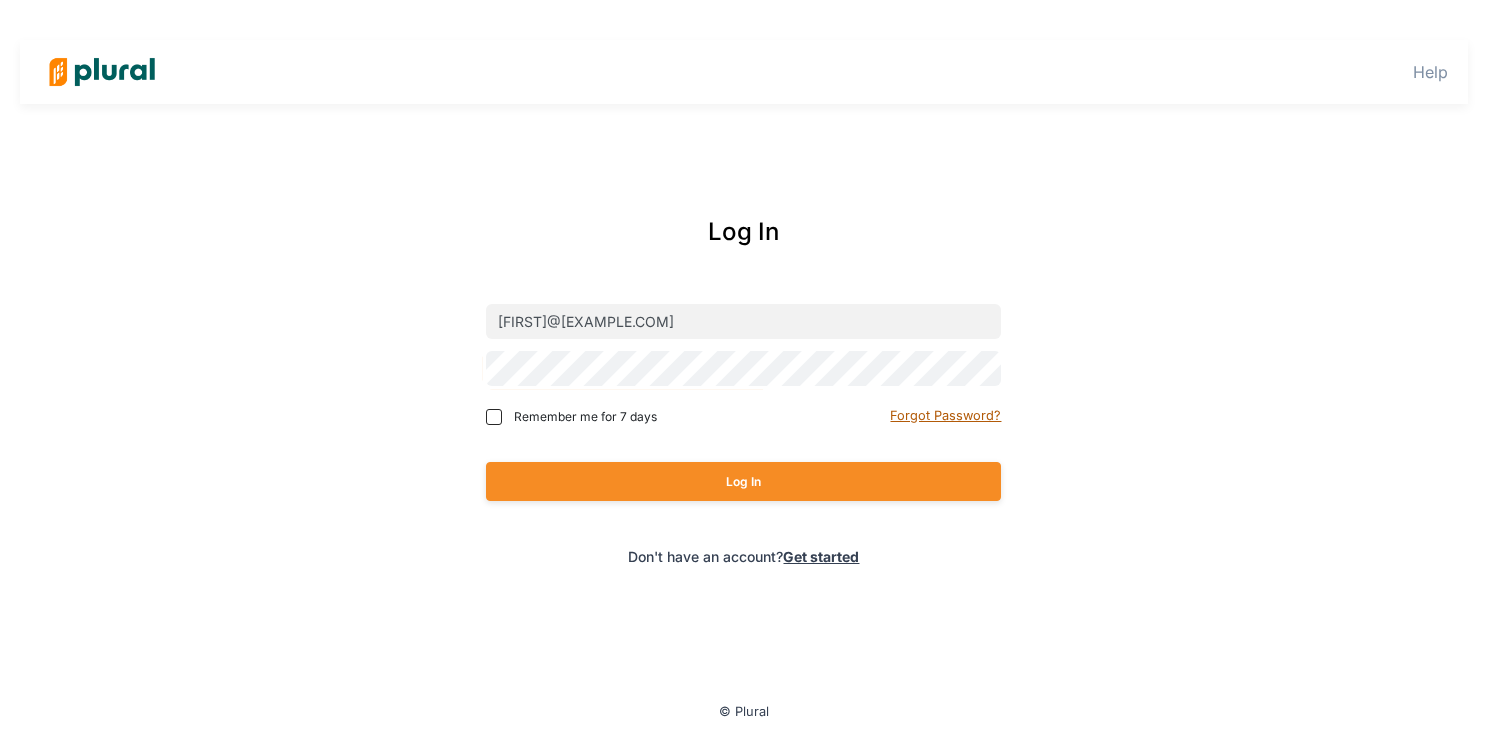 click on "Forgot Password?" at bounding box center (945, 415) 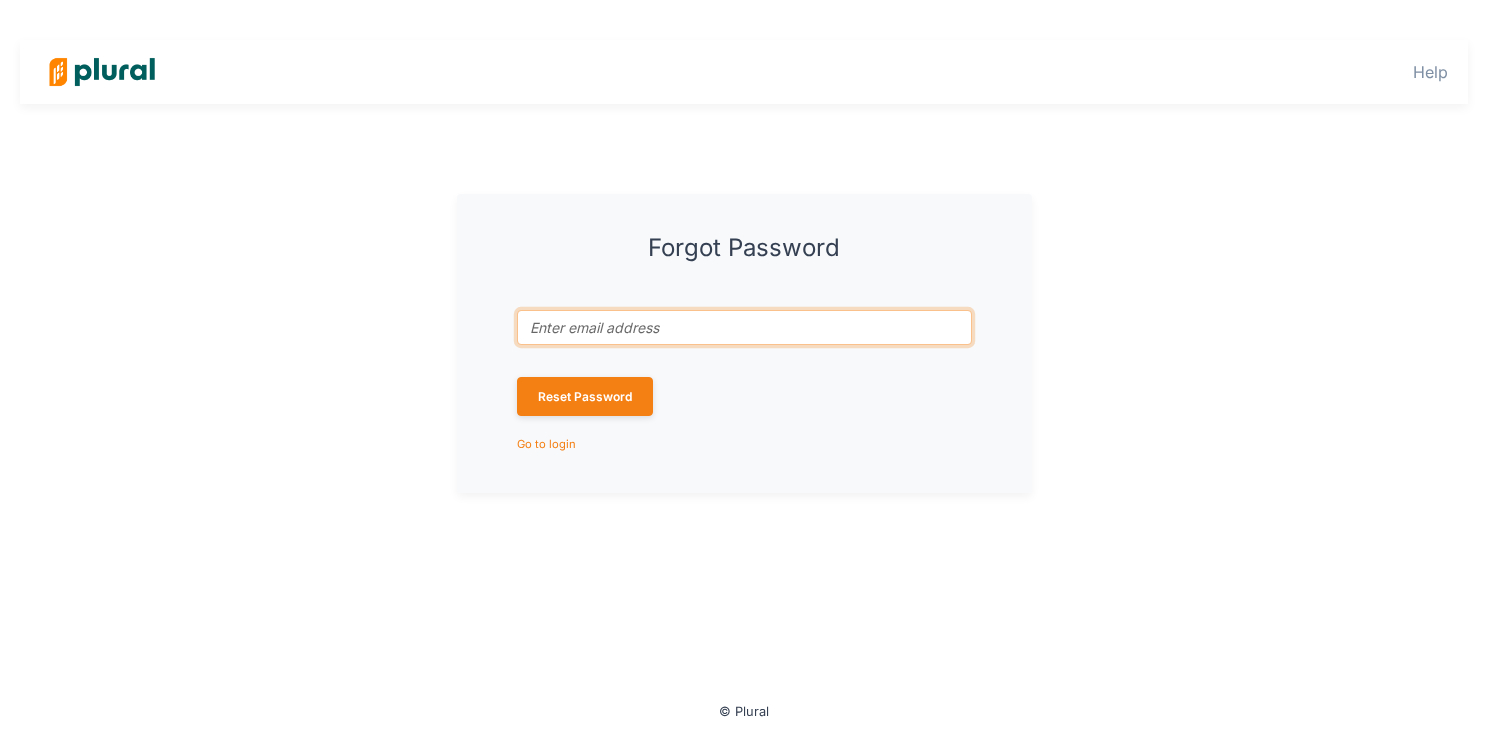 click on "Email address associated with account *" at bounding box center (744, 327) 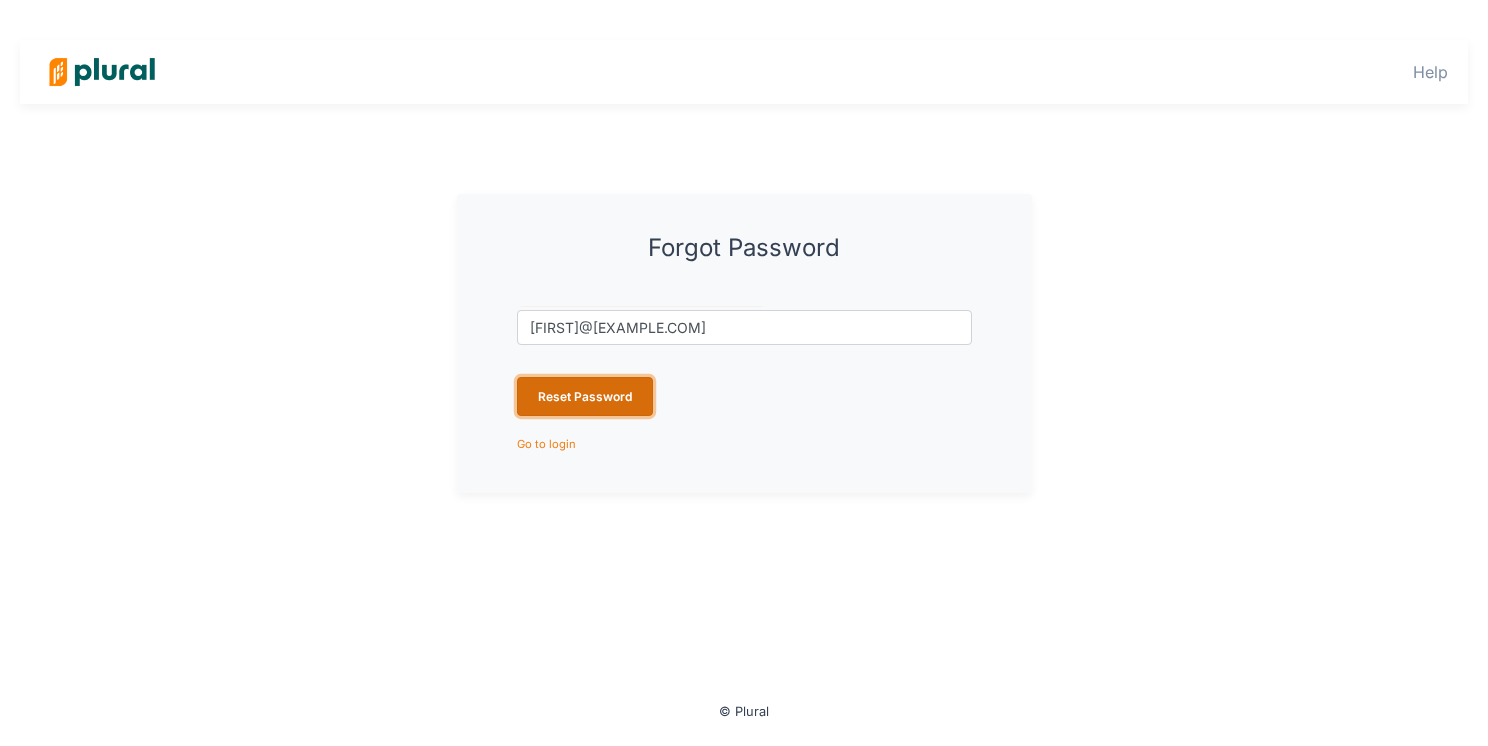 click on "Reset Password" at bounding box center [585, 396] 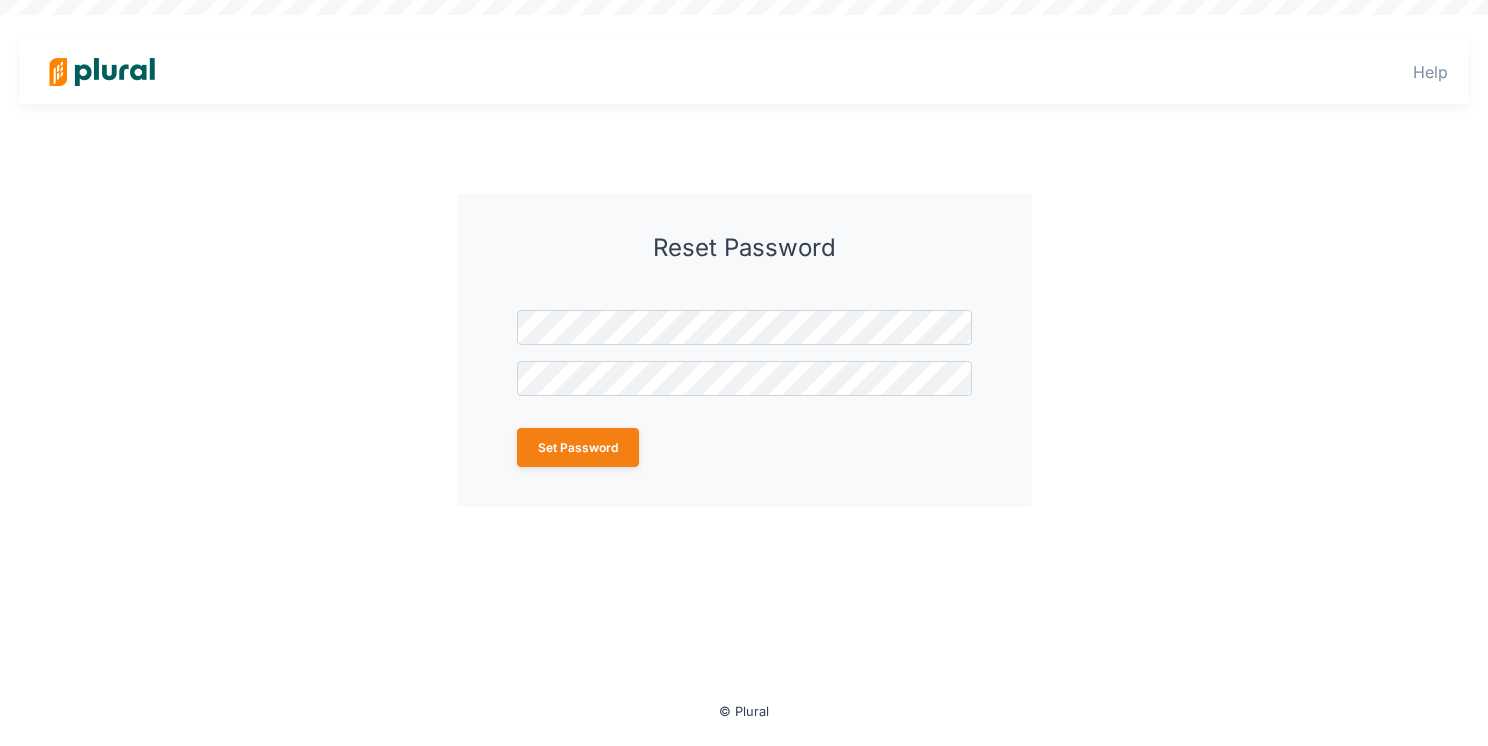 scroll, scrollTop: 0, scrollLeft: 0, axis: both 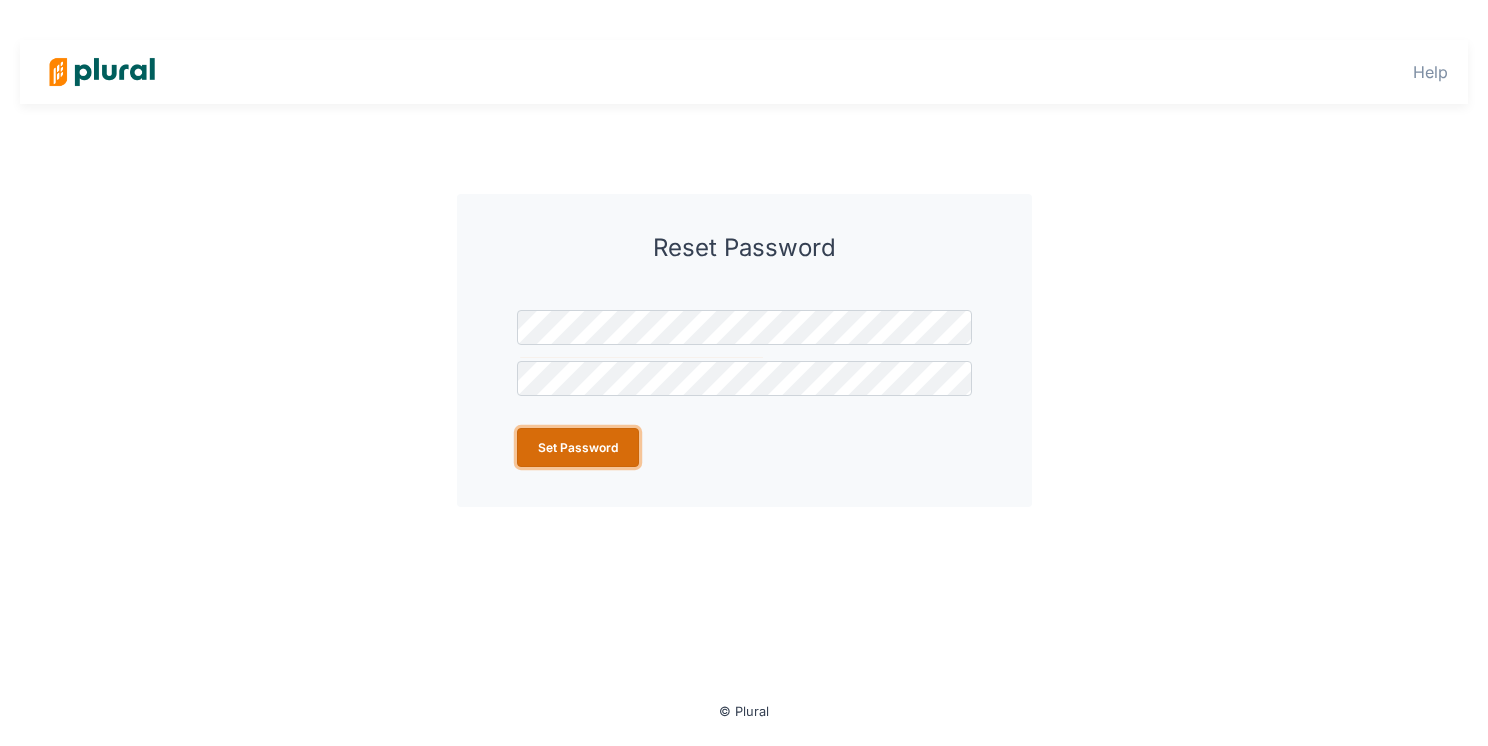 click on "Set Password" at bounding box center [578, 447] 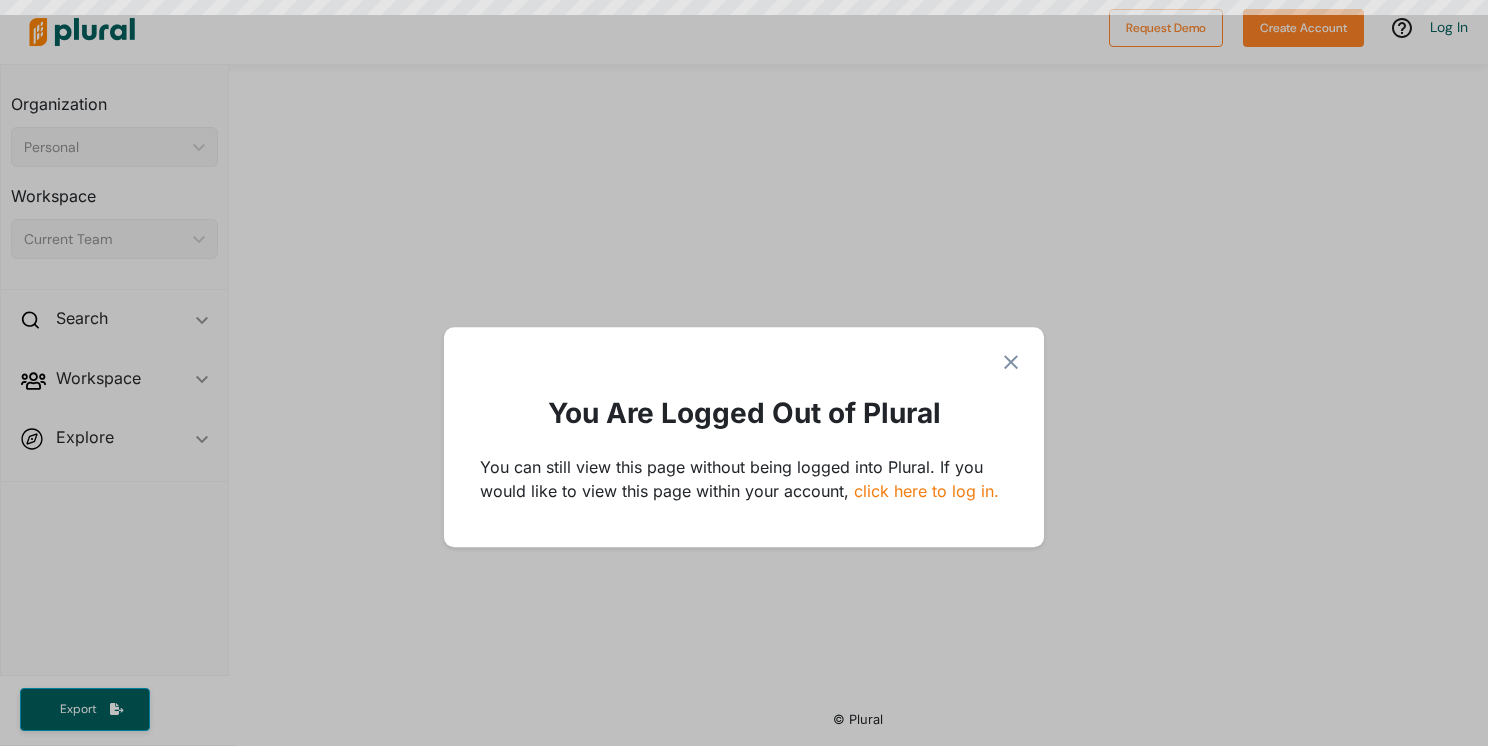 scroll, scrollTop: 0, scrollLeft: 0, axis: both 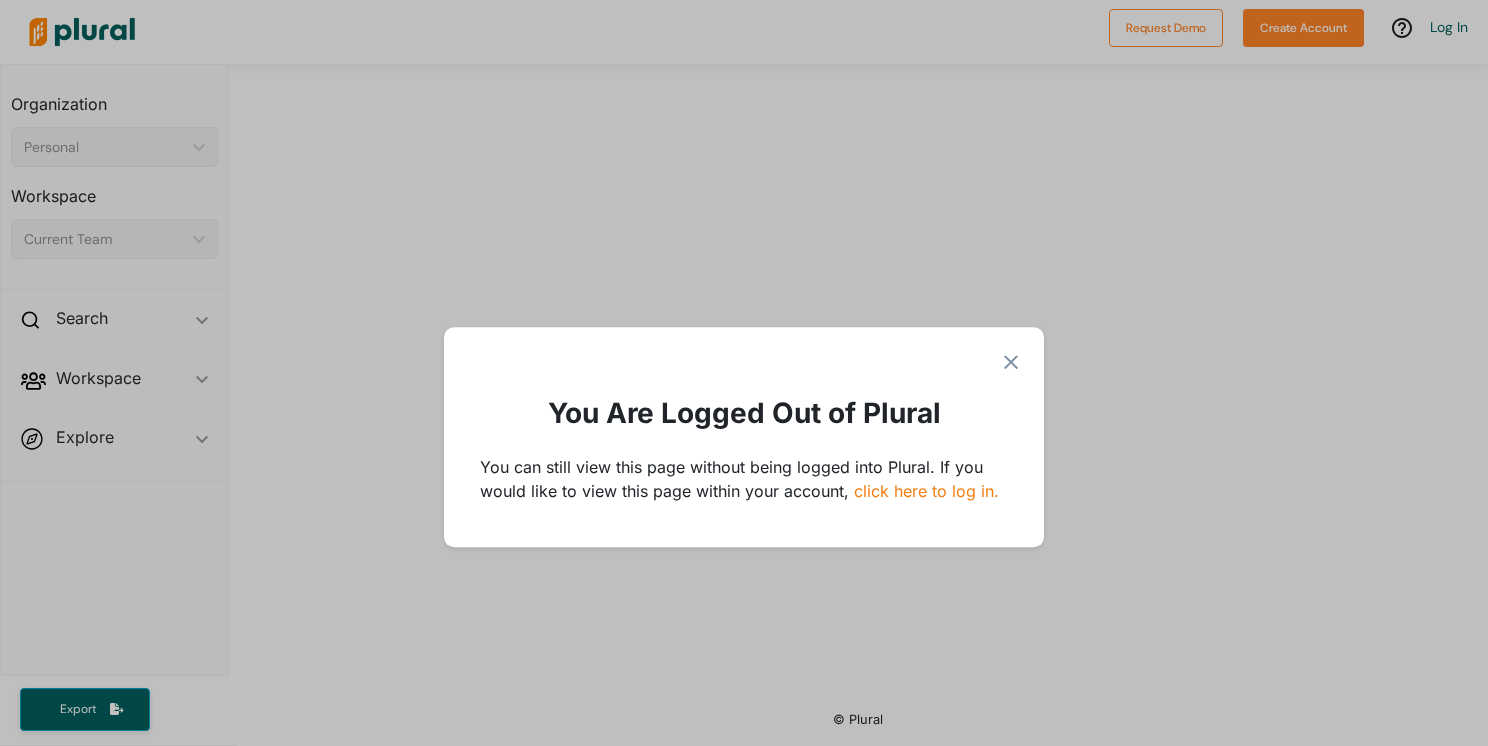 click on "close You Are Logged Out of Plural You can still view this page without being logged into Plural. If you would like to view this page within your account,   click here to log in." at bounding box center [744, 373] 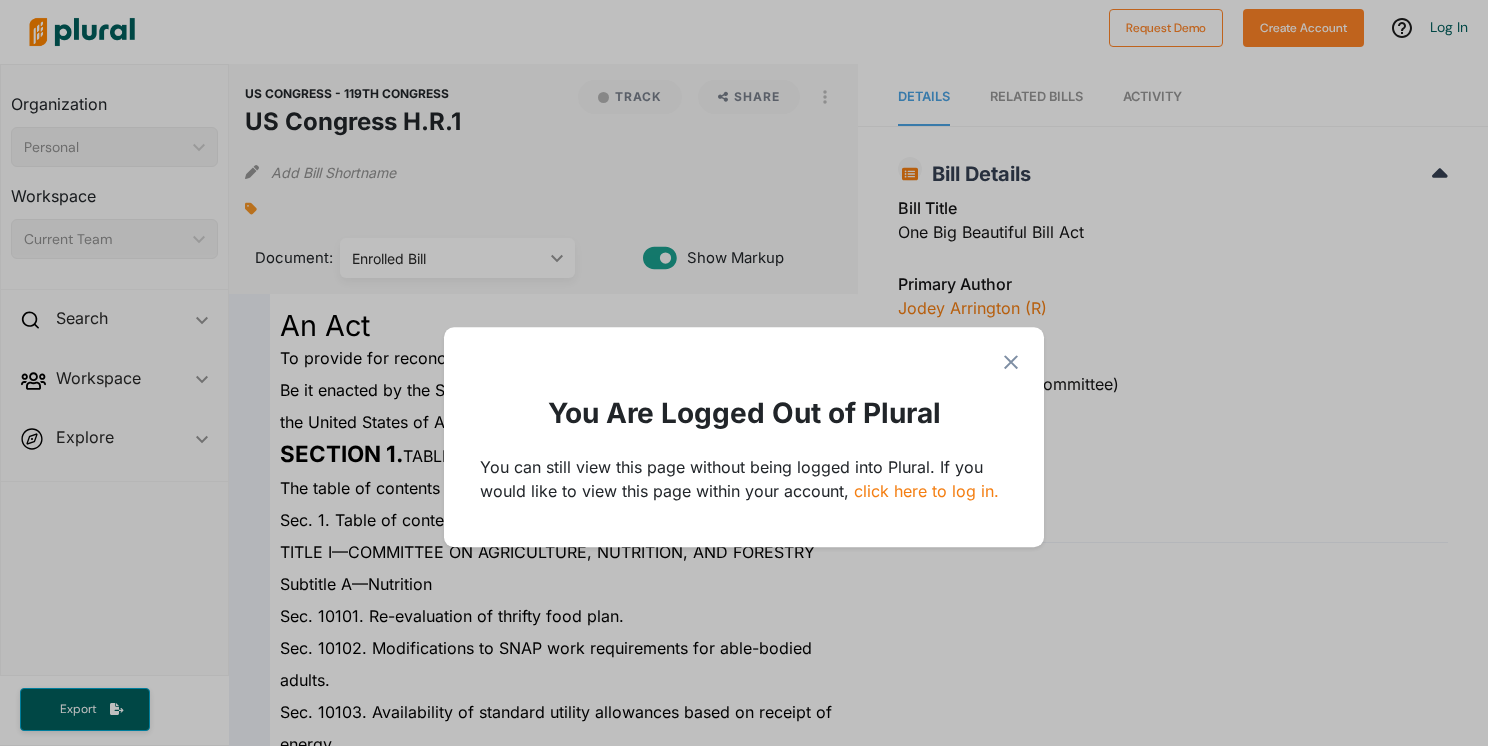 click on "close You Are Logged Out of Plural You can still view this page without being logged into Plural. If you would like to view this page within your account,   click here to log in." at bounding box center [744, 373] 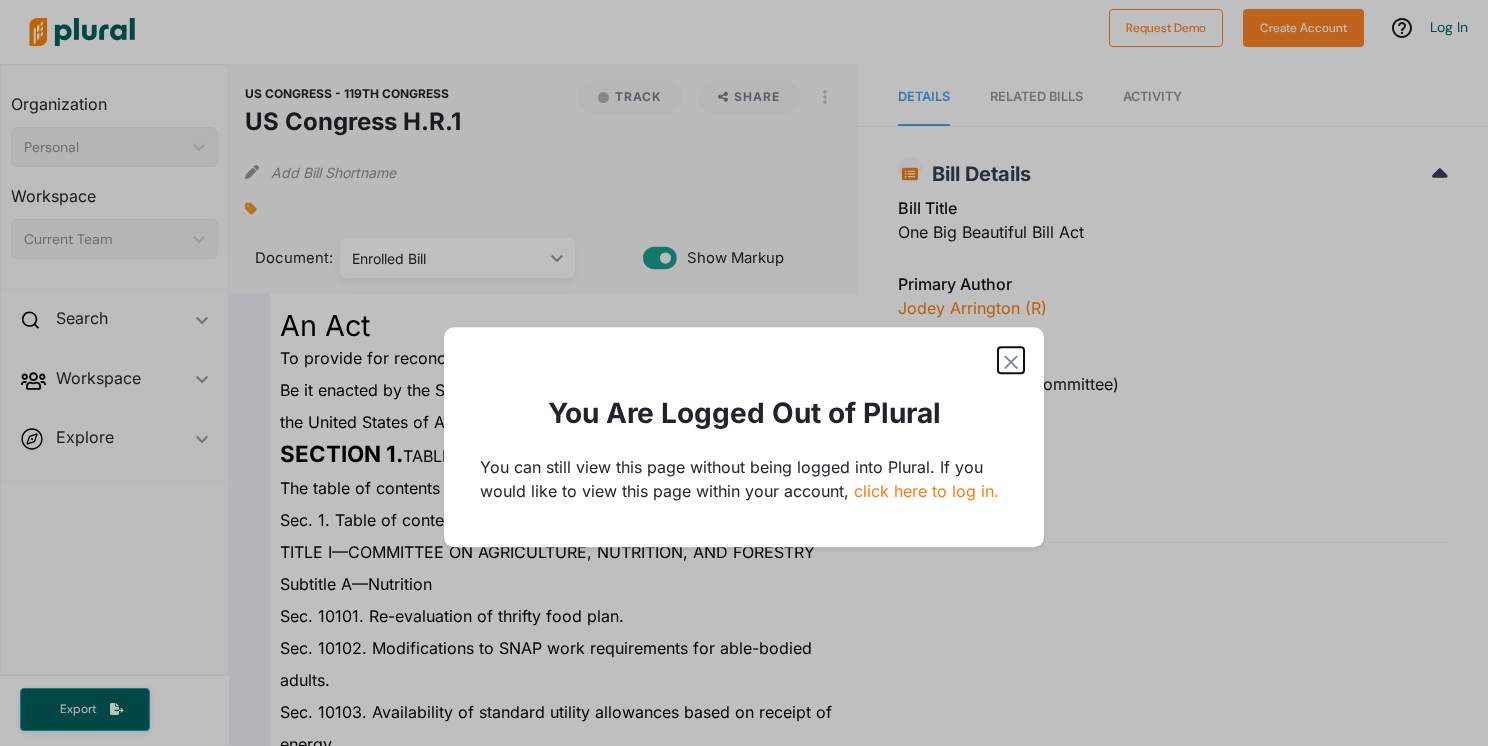 click 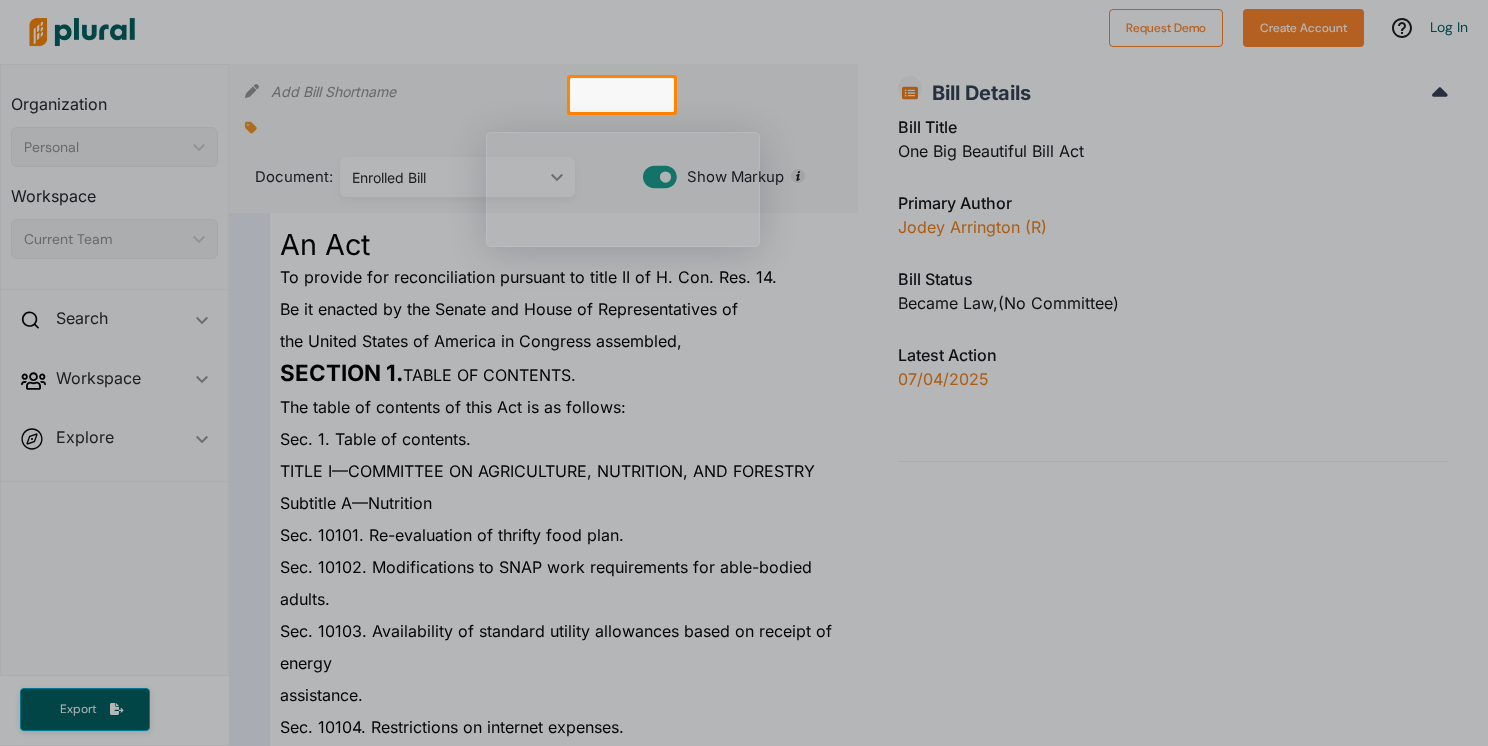 scroll, scrollTop: 0, scrollLeft: 0, axis: both 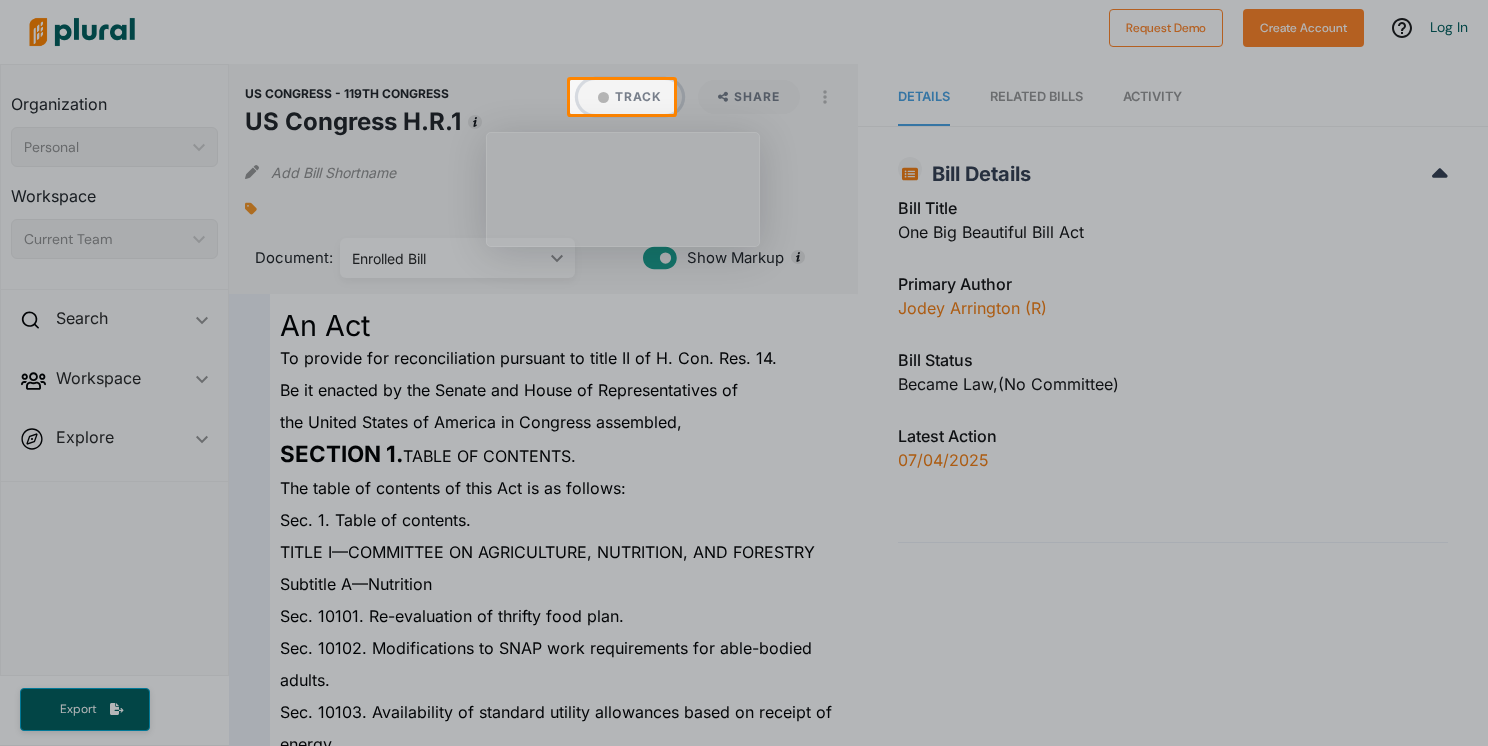 click on "Track" at bounding box center [630, 97] 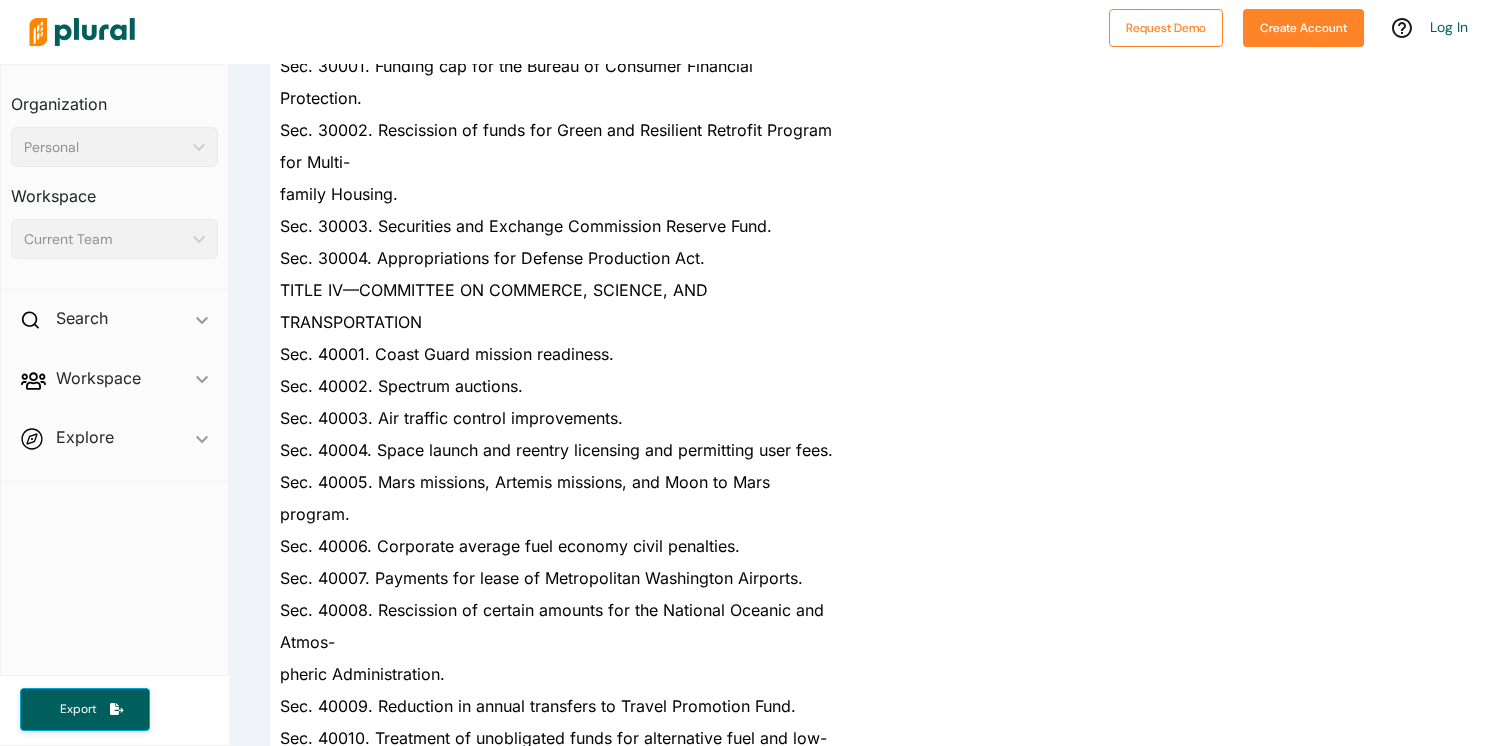 scroll, scrollTop: 3100, scrollLeft: 0, axis: vertical 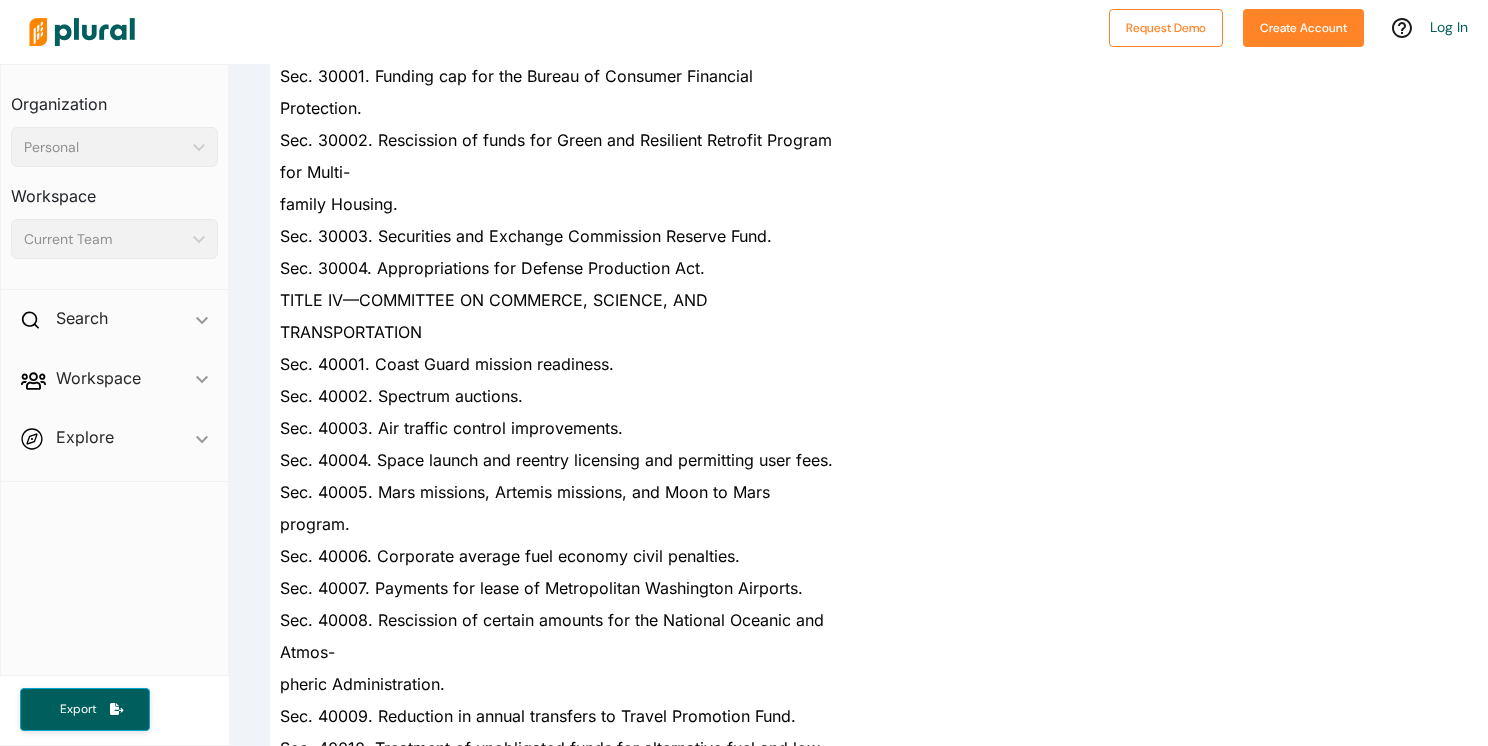 click on "TITLE IV—COMMITTEE ON COMMERCE, SCIENCE, AND TRANSPORTATION" at bounding box center [494, 316] 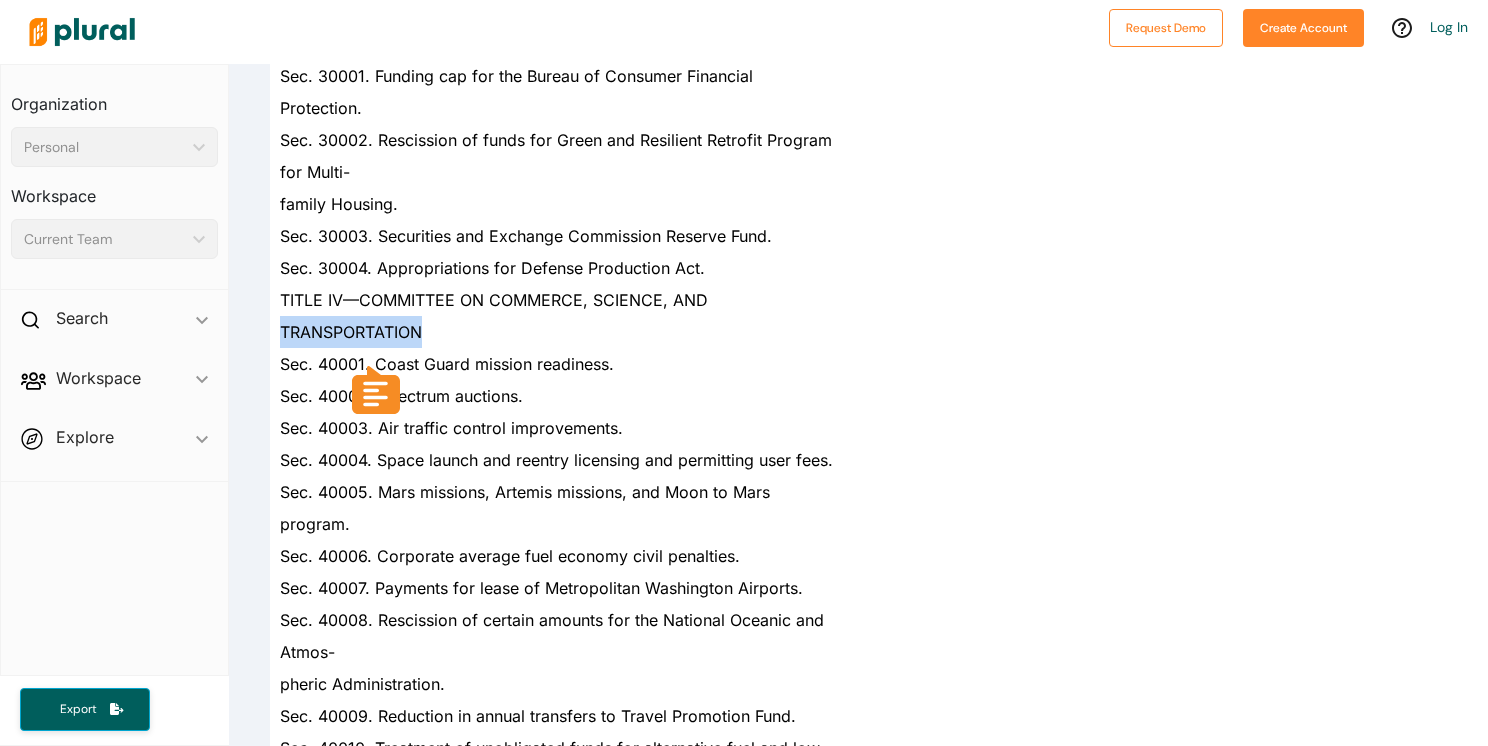 drag, startPoint x: 343, startPoint y: 334, endPoint x: 320, endPoint y: 311, distance: 32.526913 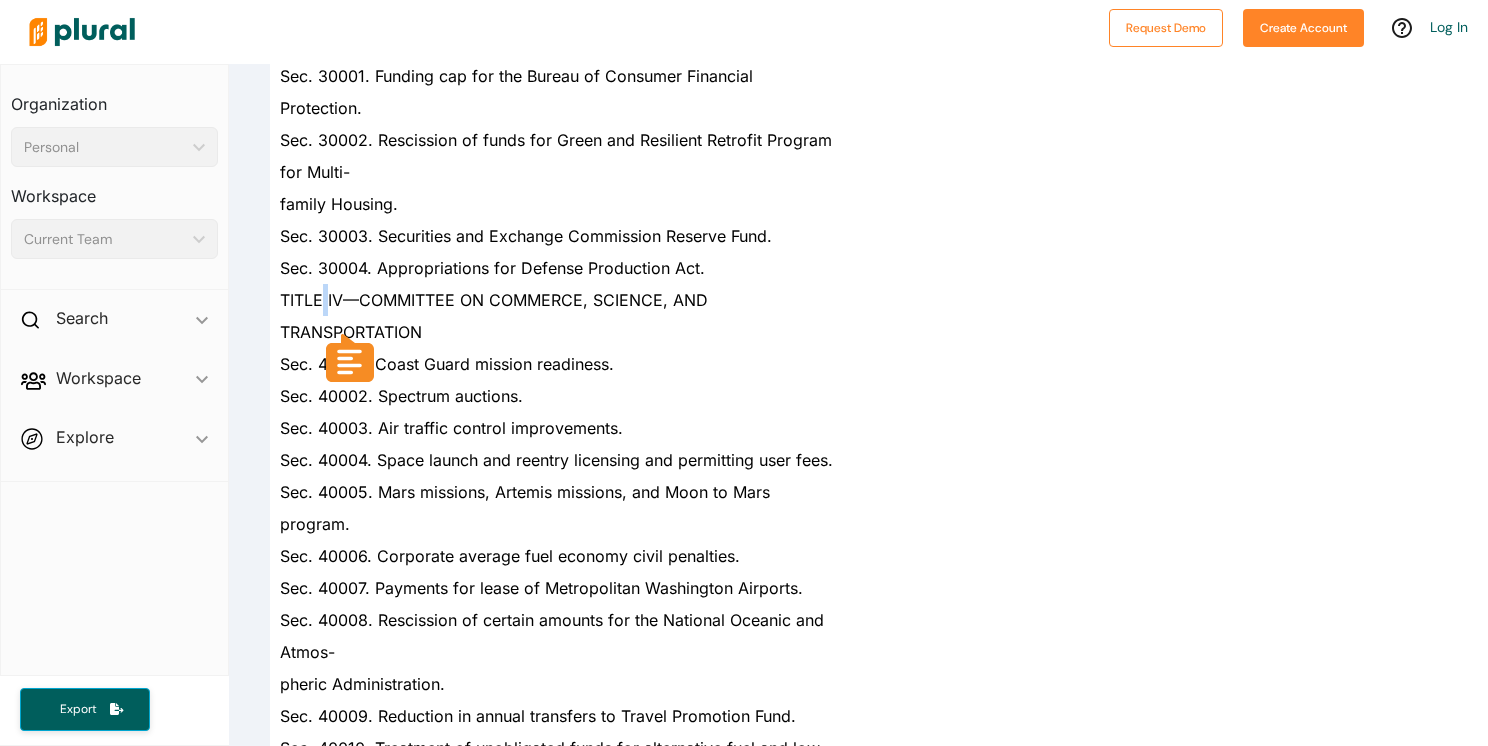 click on "TITLE IV—COMMITTEE ON COMMERCE, SCIENCE, AND TRANSPORTATION" at bounding box center [553, 316] 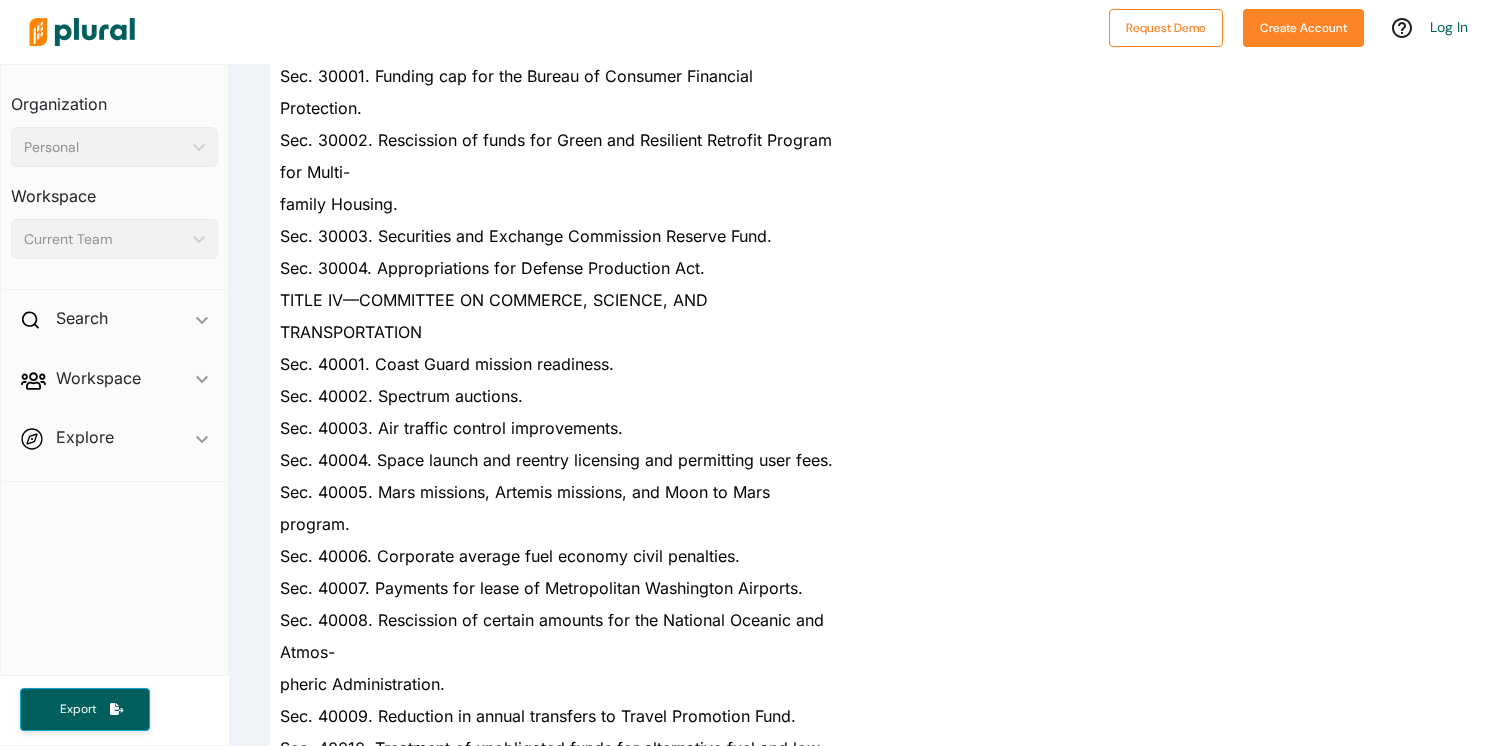 click on "Sec. 40001. Coast Guard mission readiness." at bounding box center [447, 364] 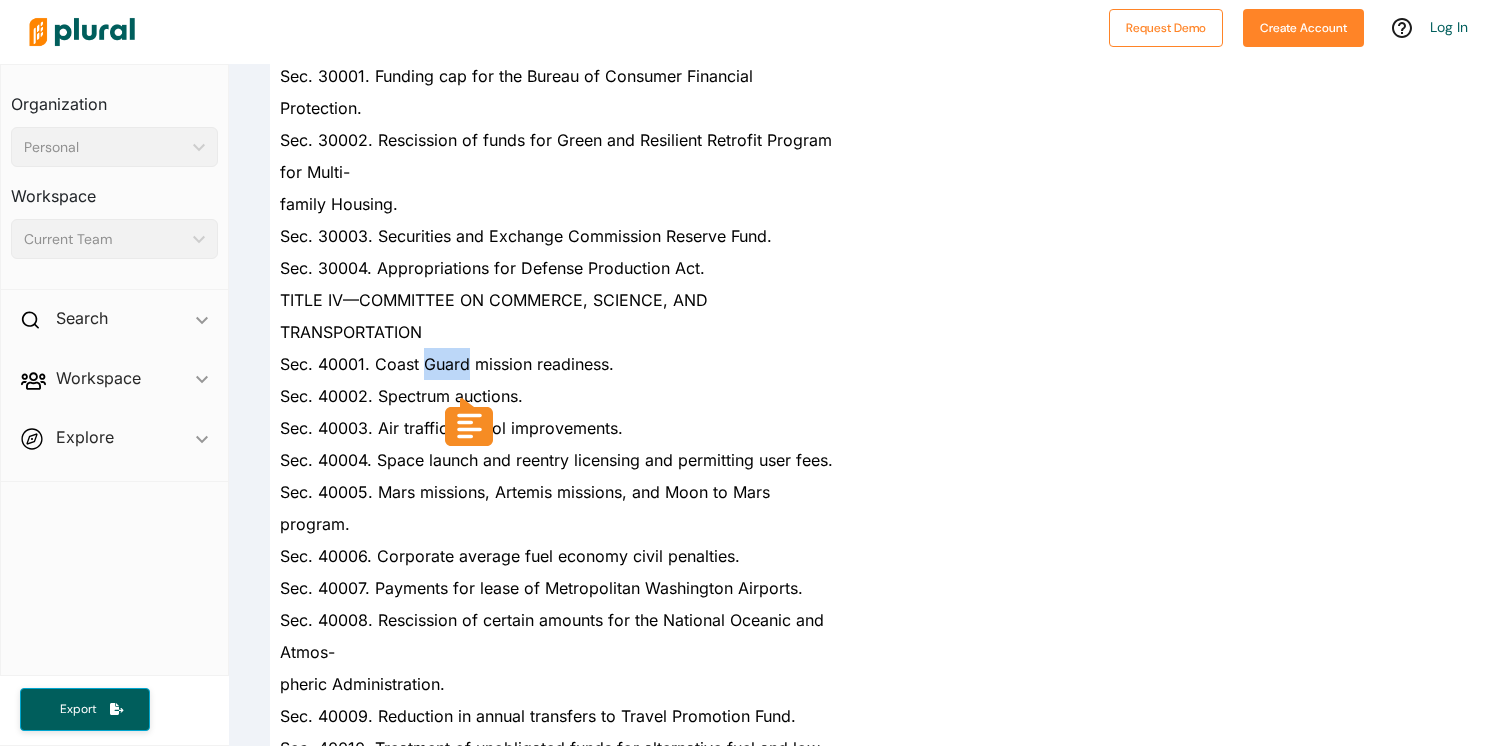 drag, startPoint x: 432, startPoint y: 371, endPoint x: 404, endPoint y: 393, distance: 35.608986 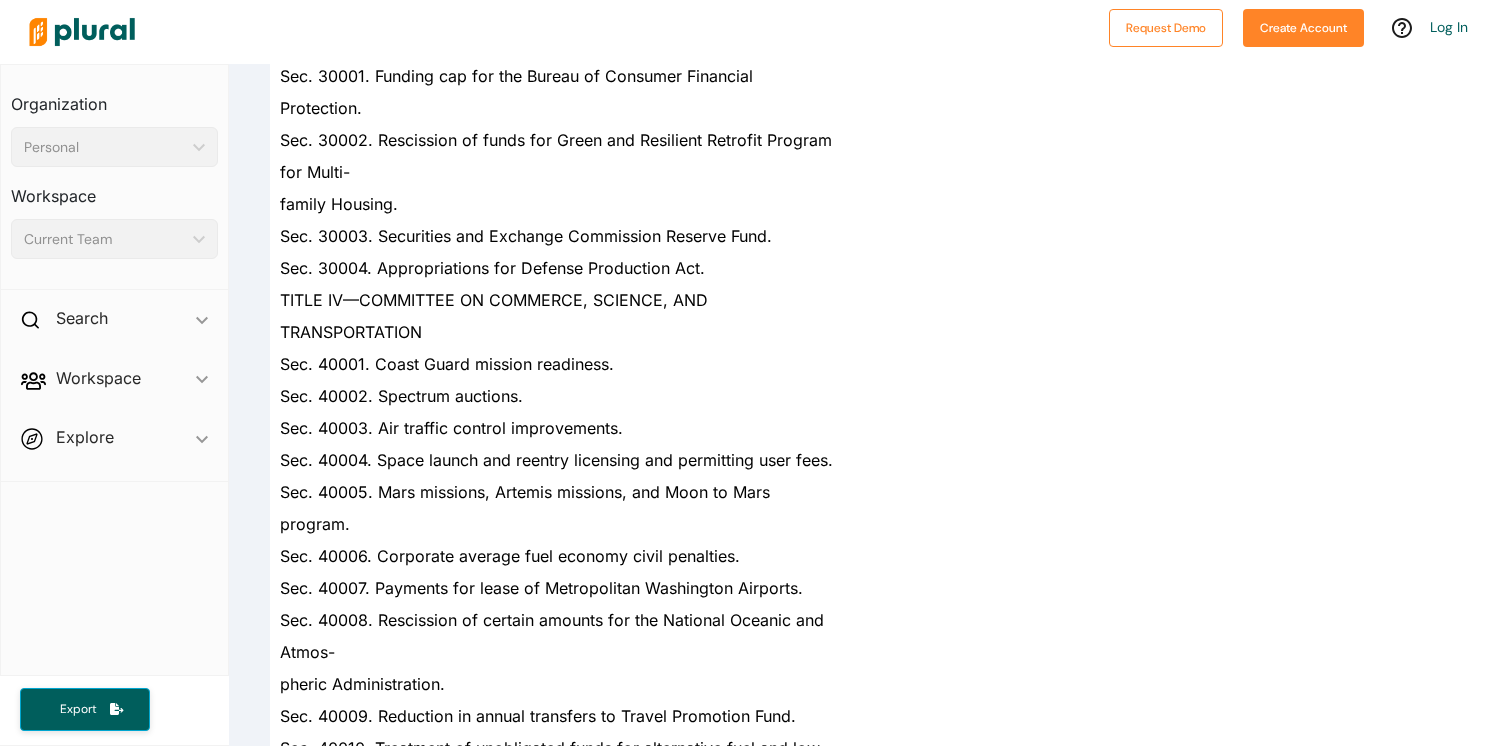 click on "Sec. 40002. Spectrum auctions." at bounding box center [553, 396] 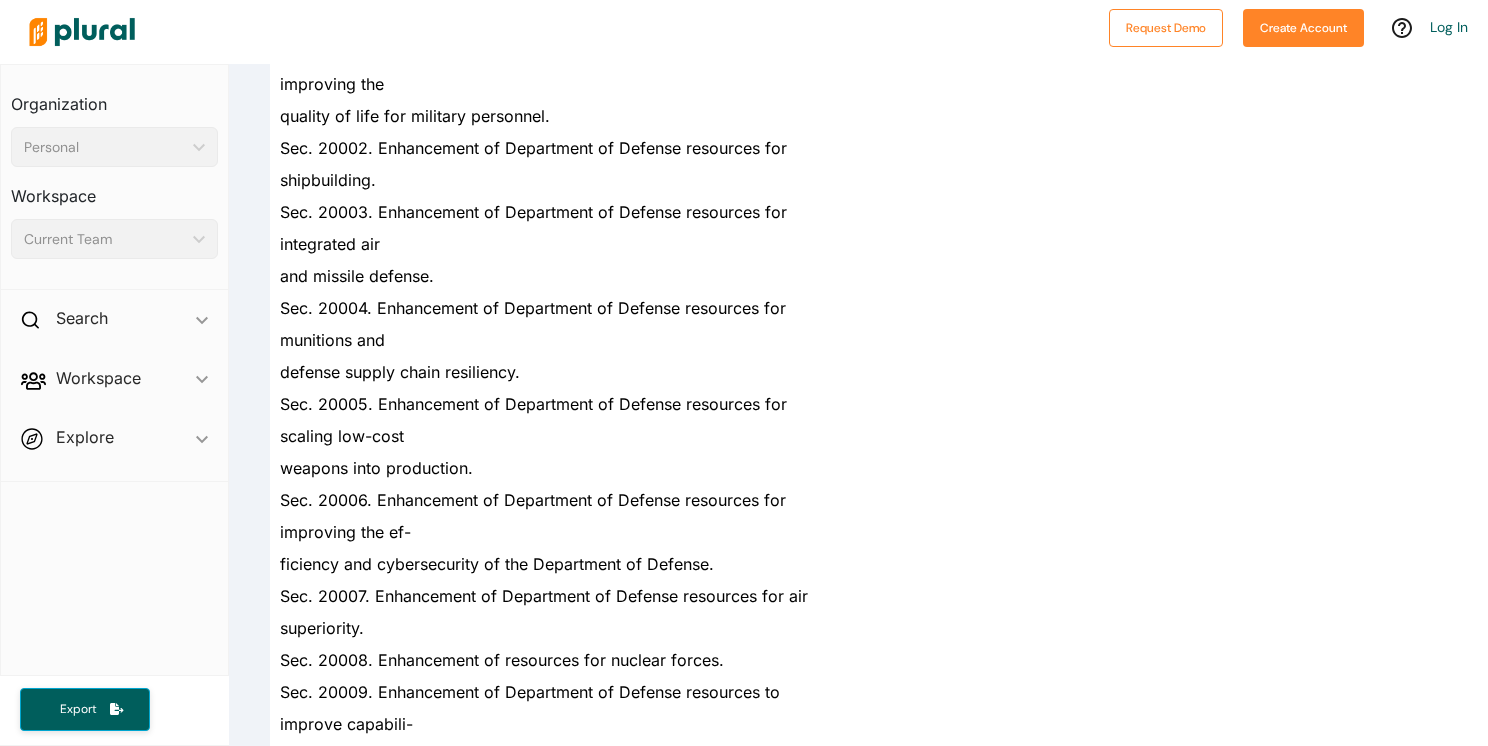 scroll, scrollTop: 1600, scrollLeft: 0, axis: vertical 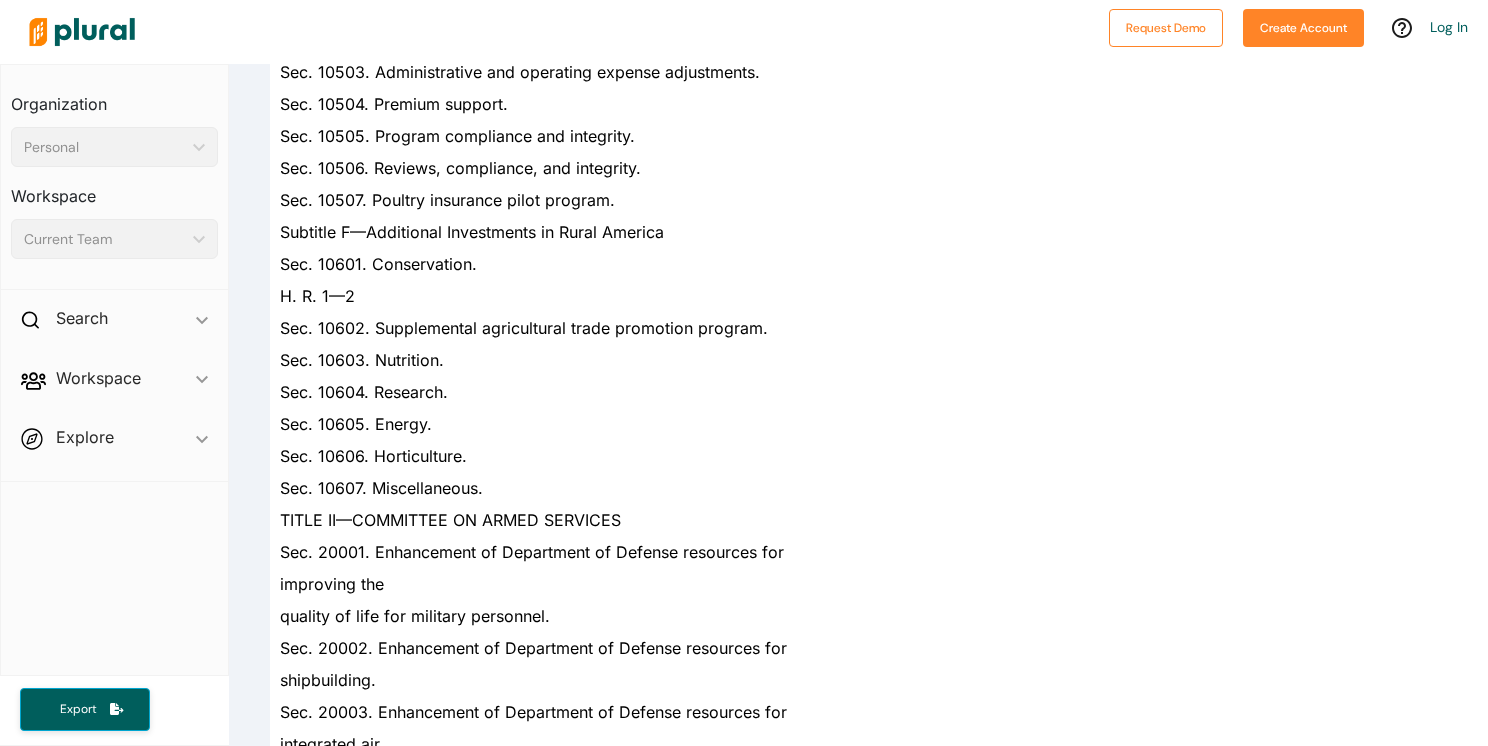 click on "Current Team ic_keyboard_arrow_down" at bounding box center [114, 239] 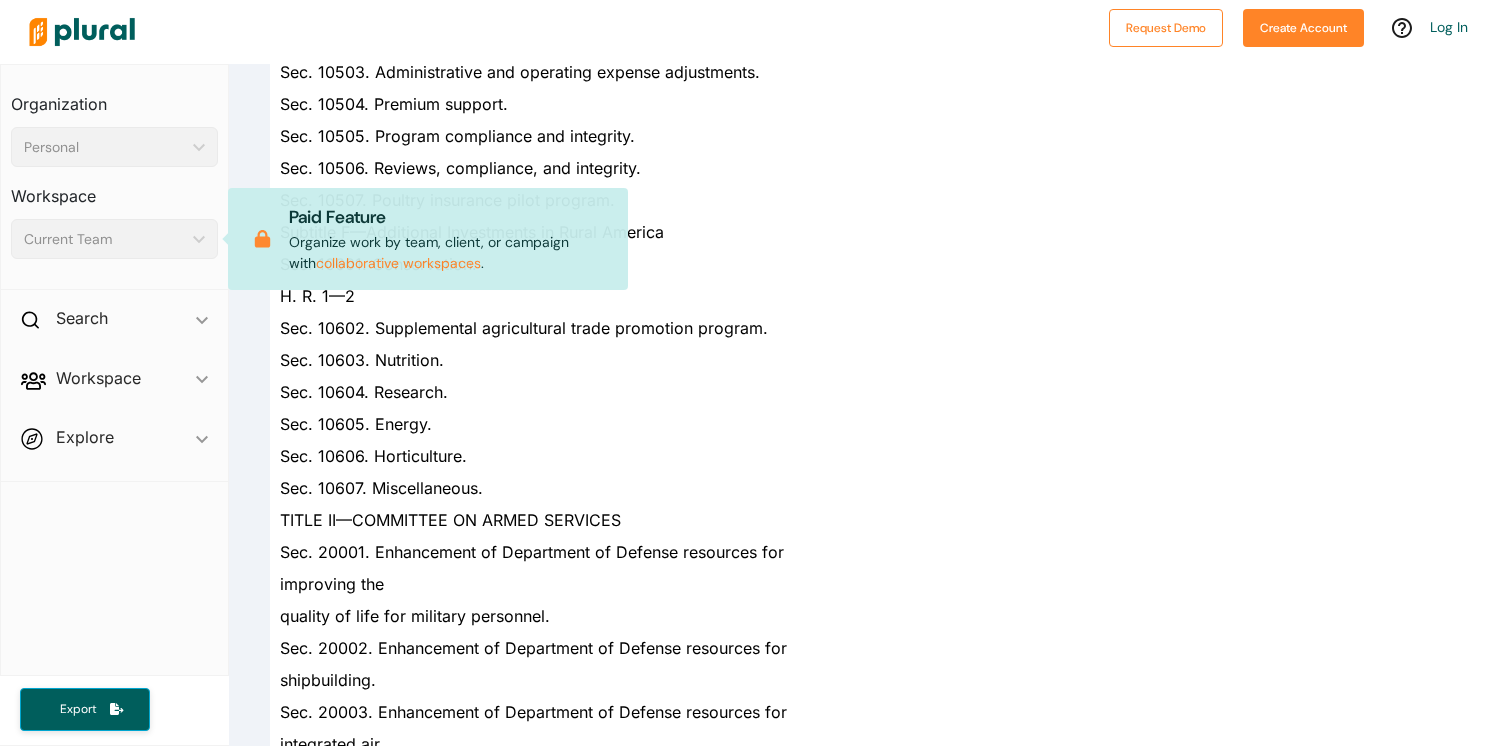 click on "ic_keyboard_arrow_down" 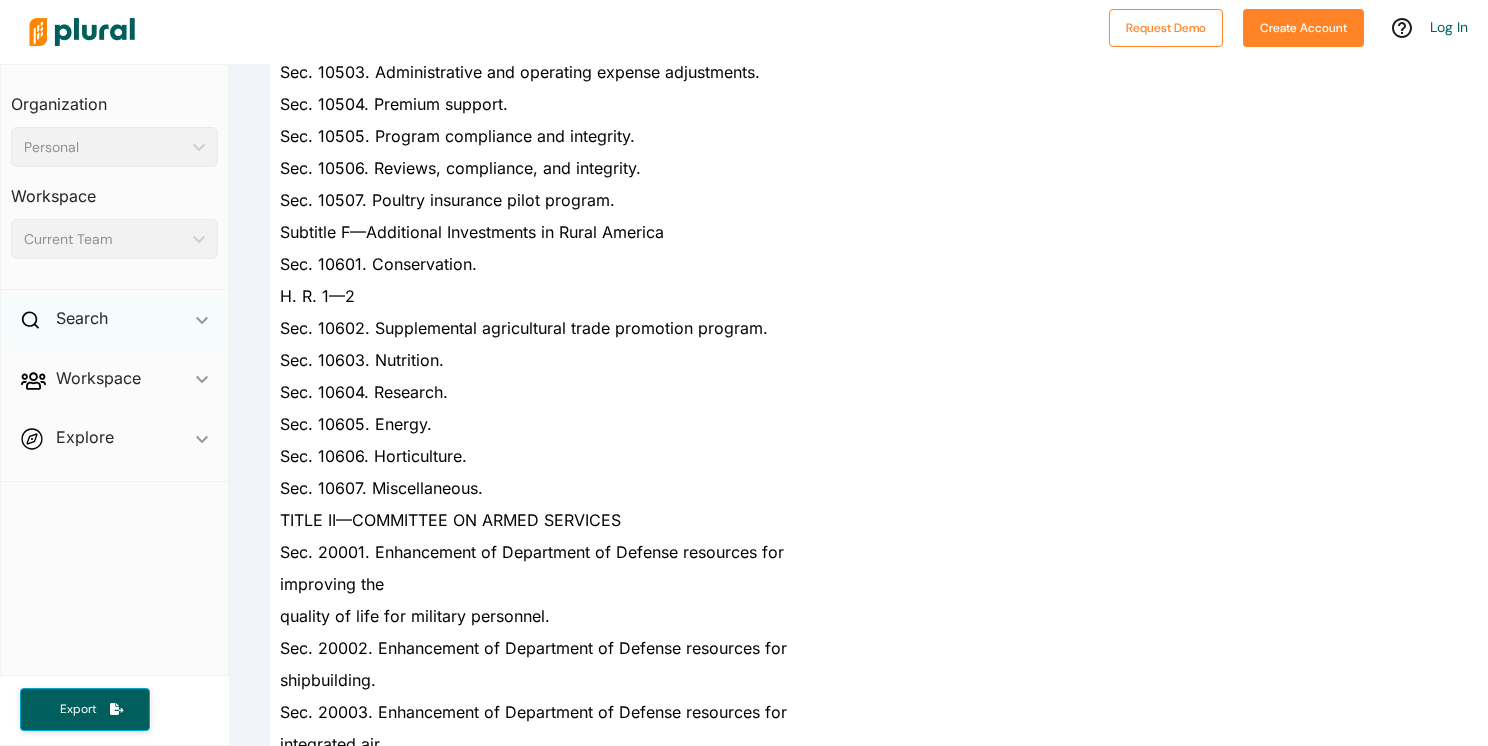 click 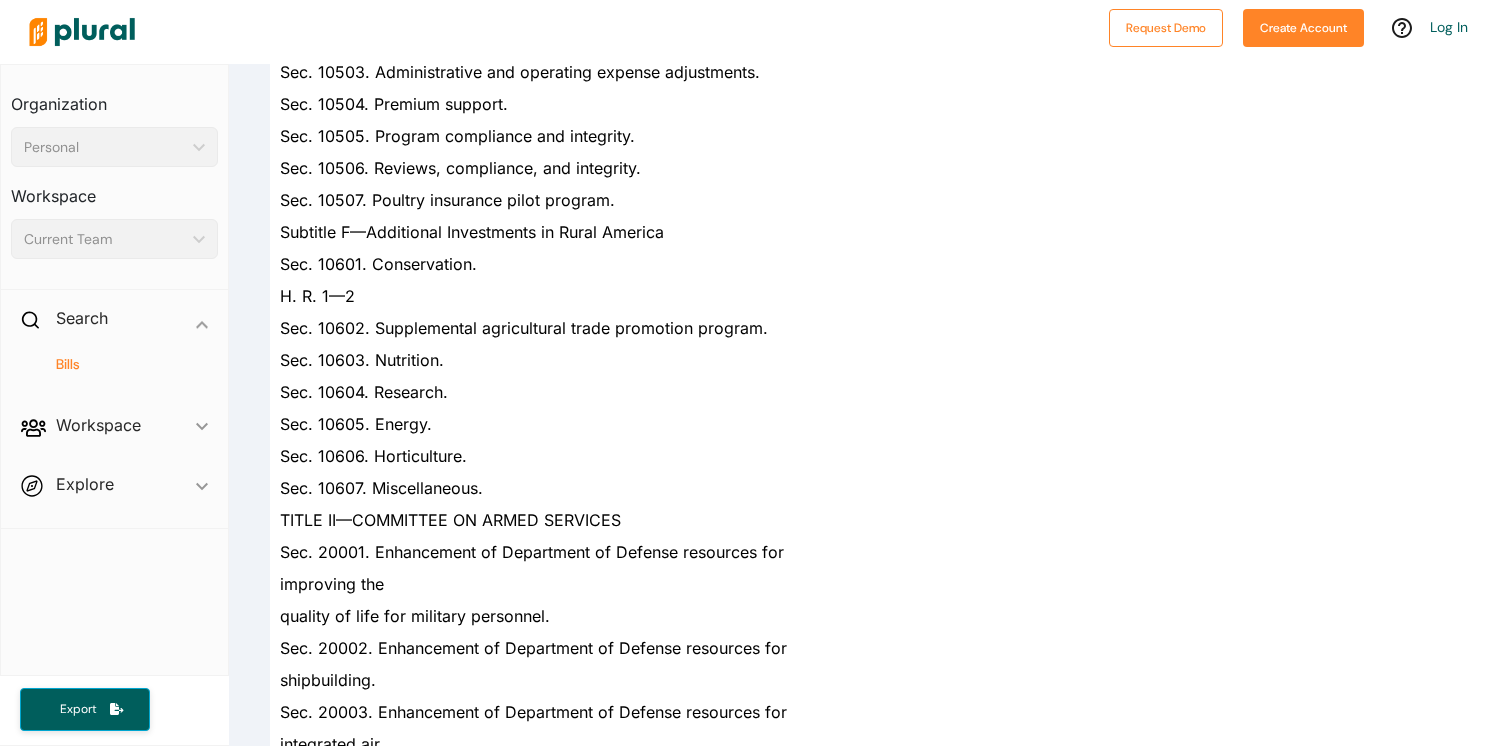 click on "Bills" at bounding box center (119, 364) 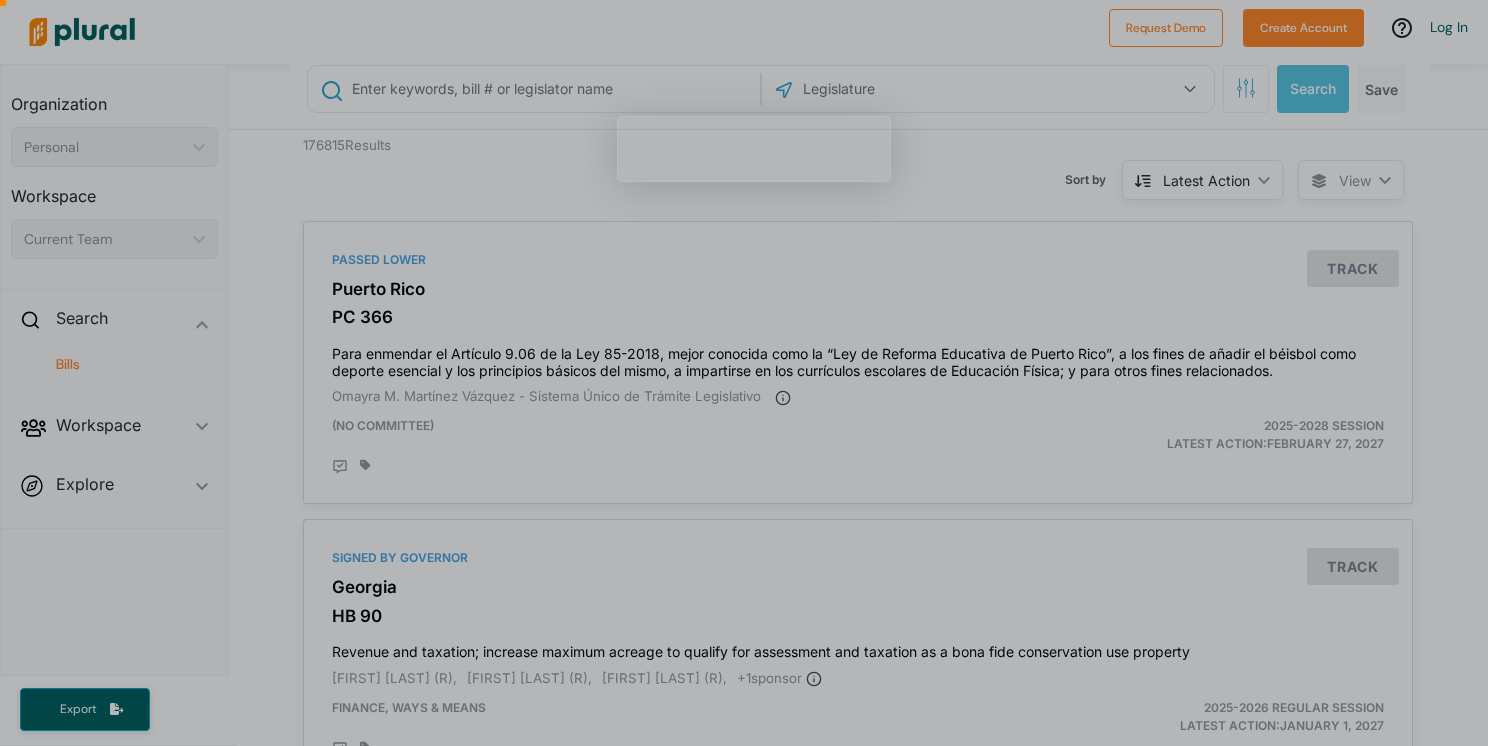 scroll, scrollTop: 0, scrollLeft: 0, axis: both 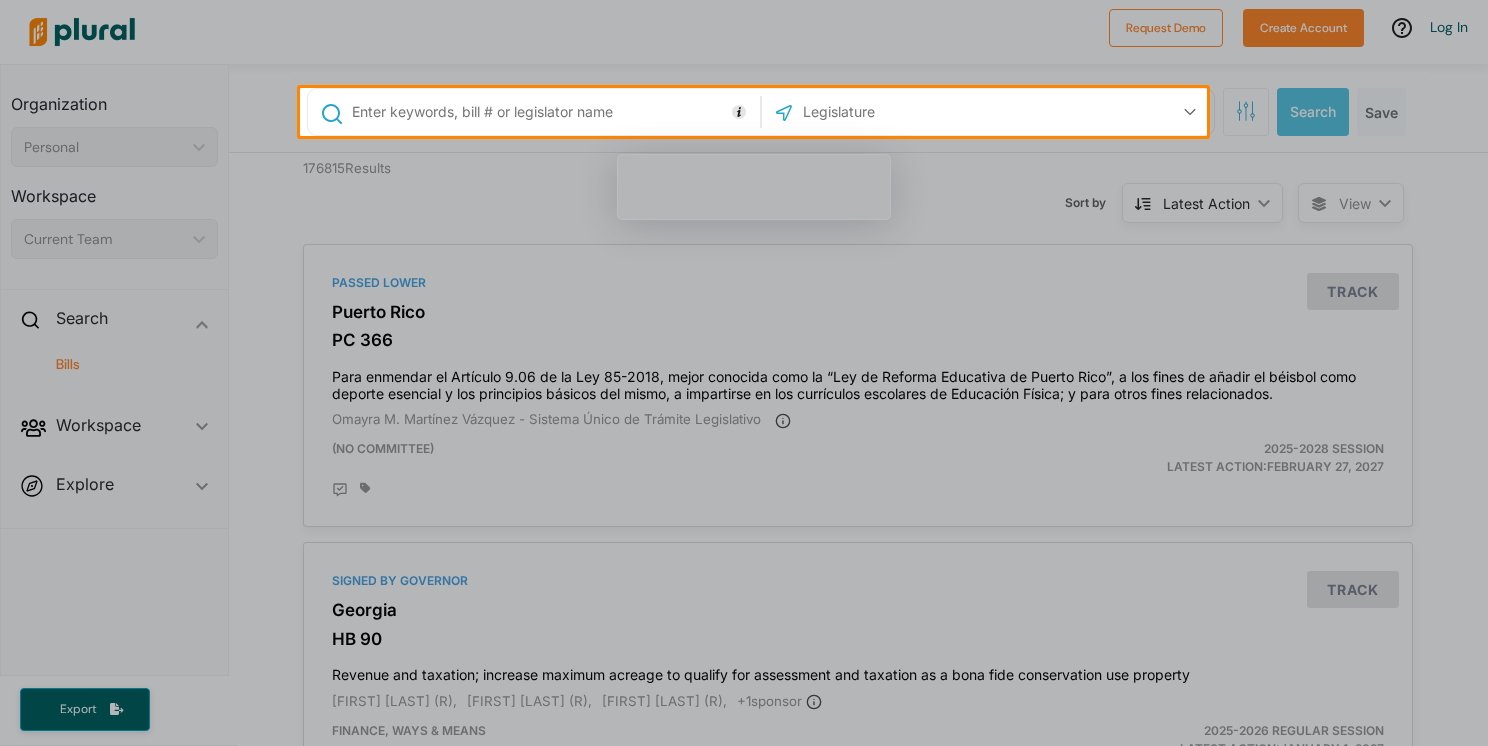 click at bounding box center [744, 441] 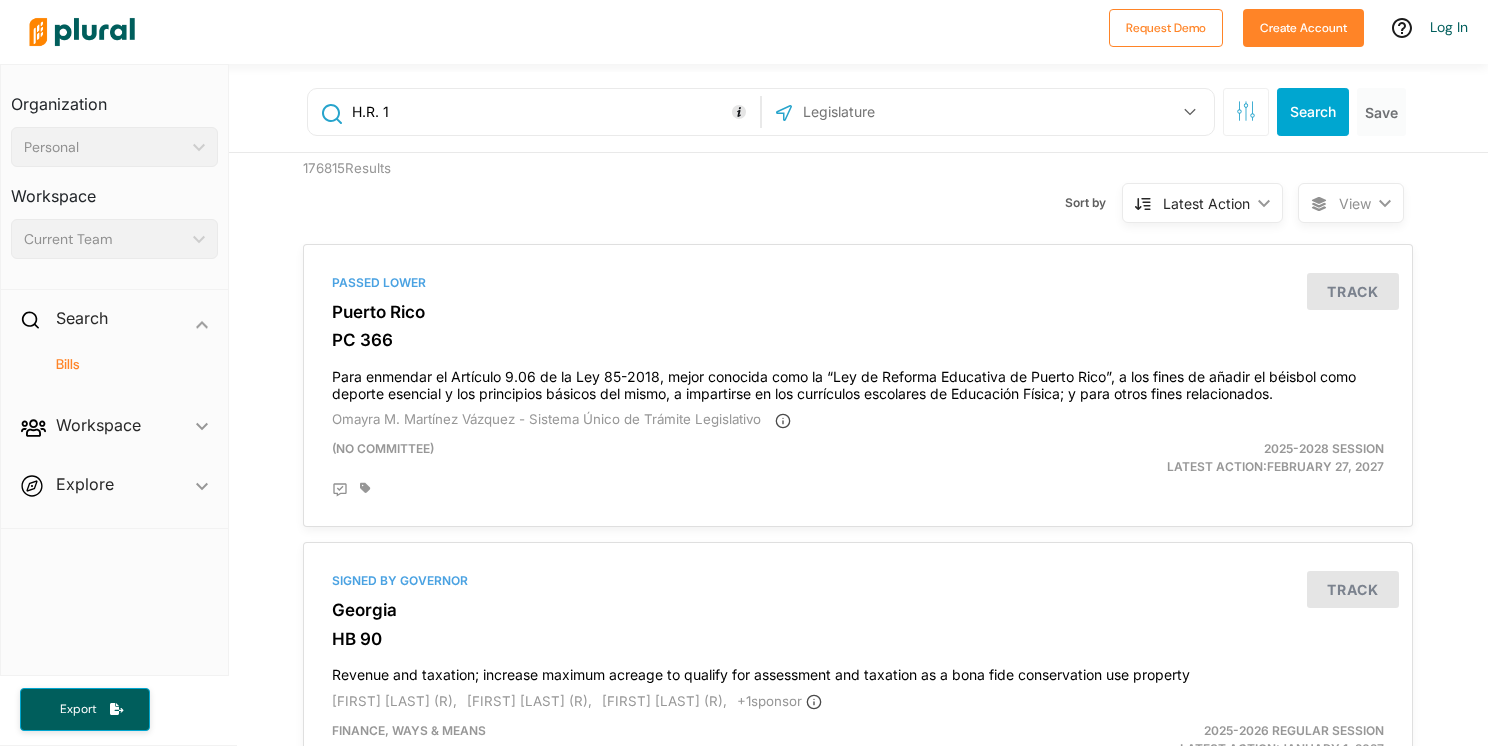 type on "H.R. 1" 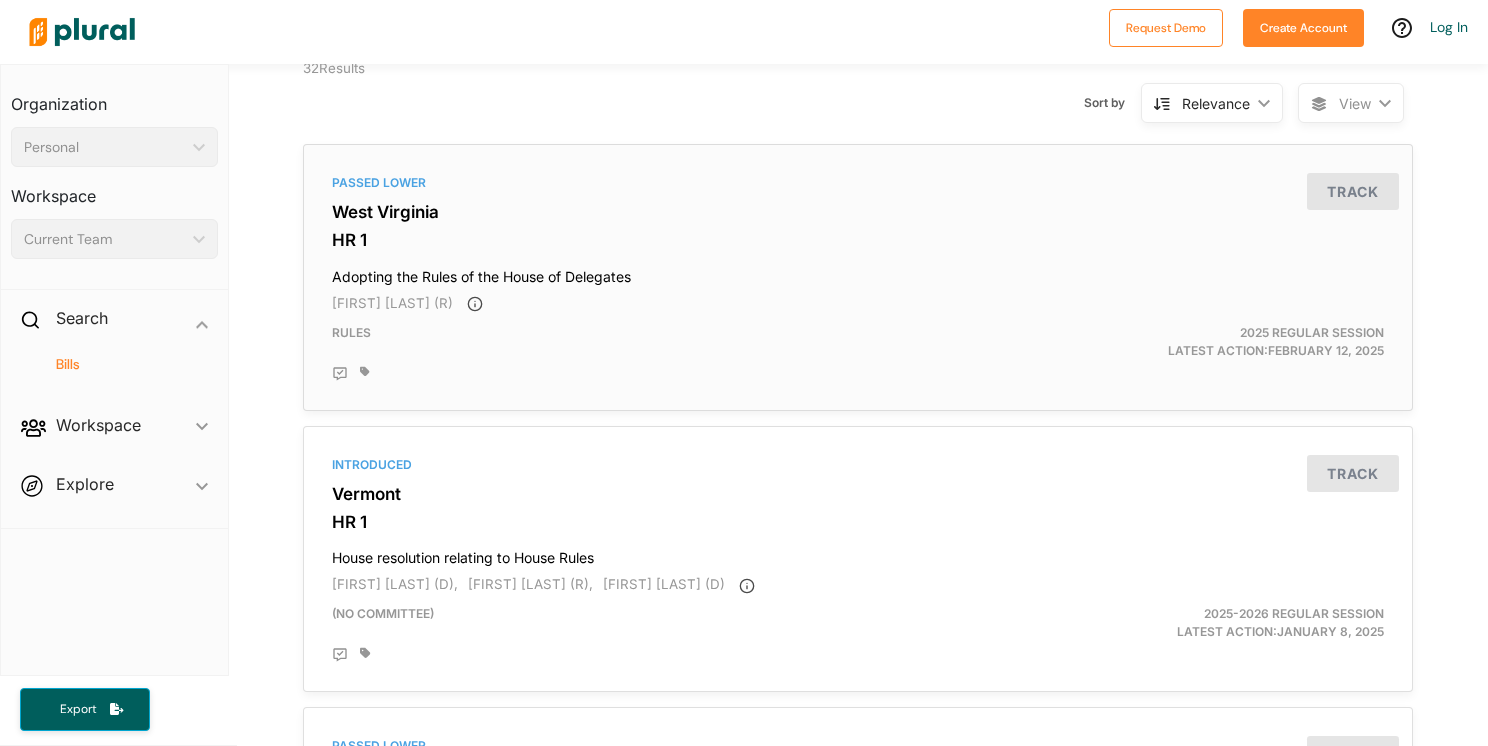 scroll, scrollTop: 0, scrollLeft: 0, axis: both 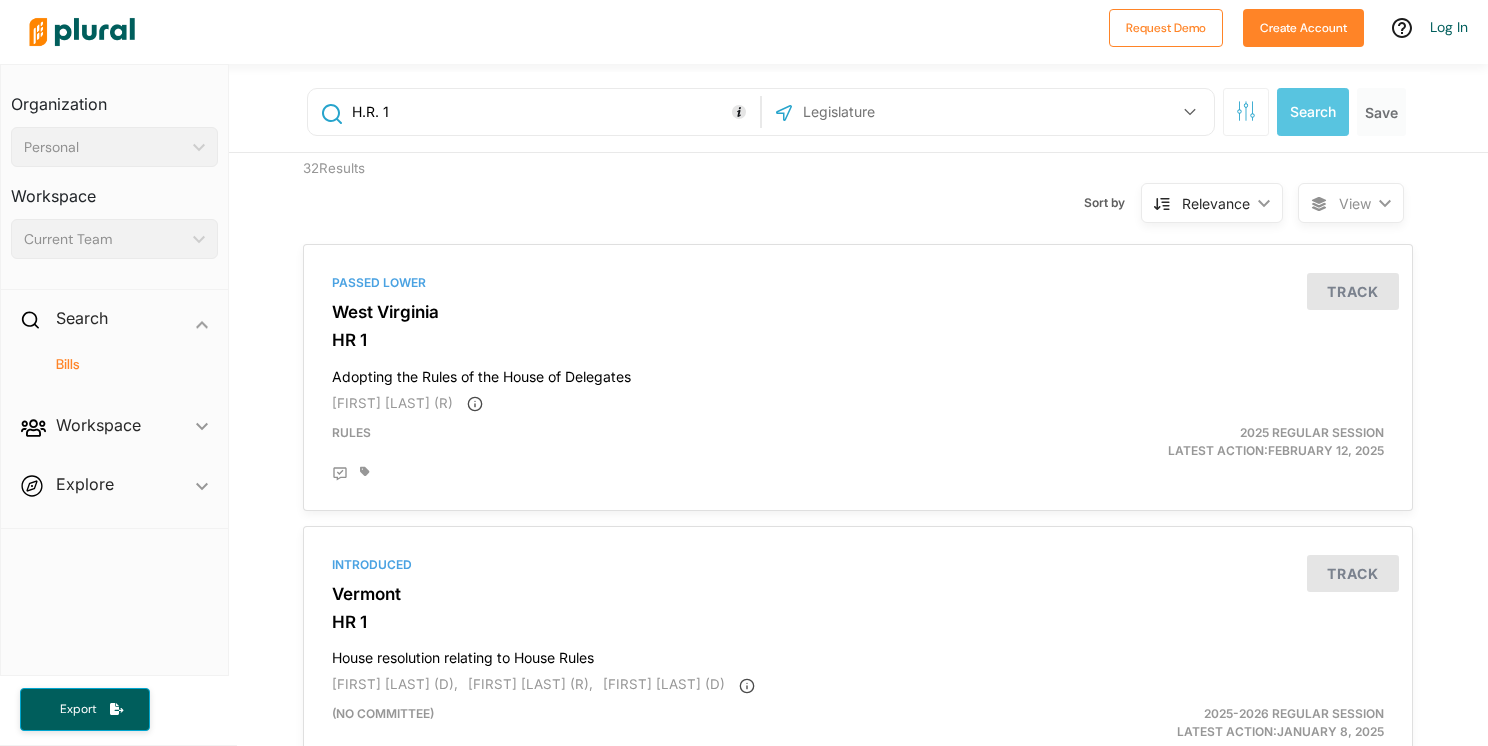click at bounding box center (908, 112) 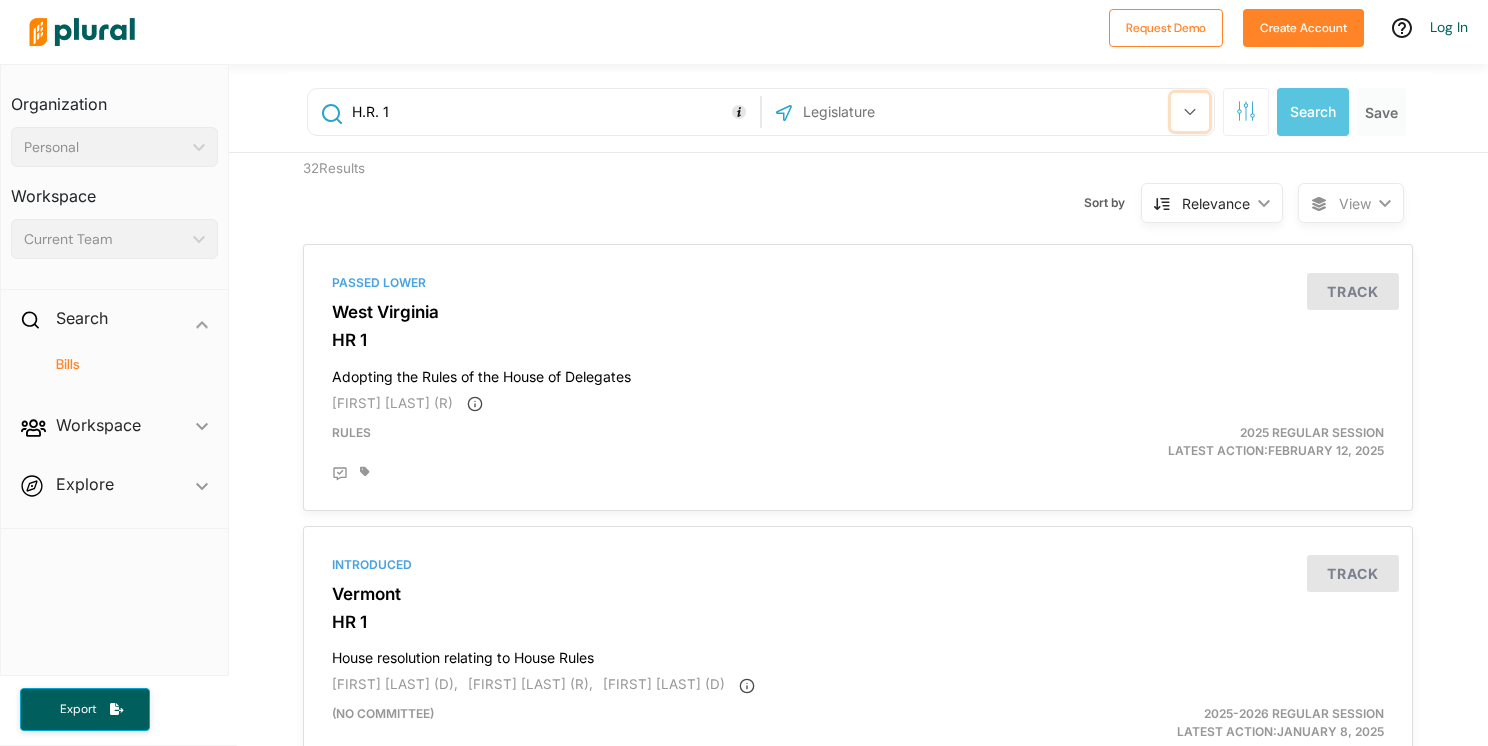 click 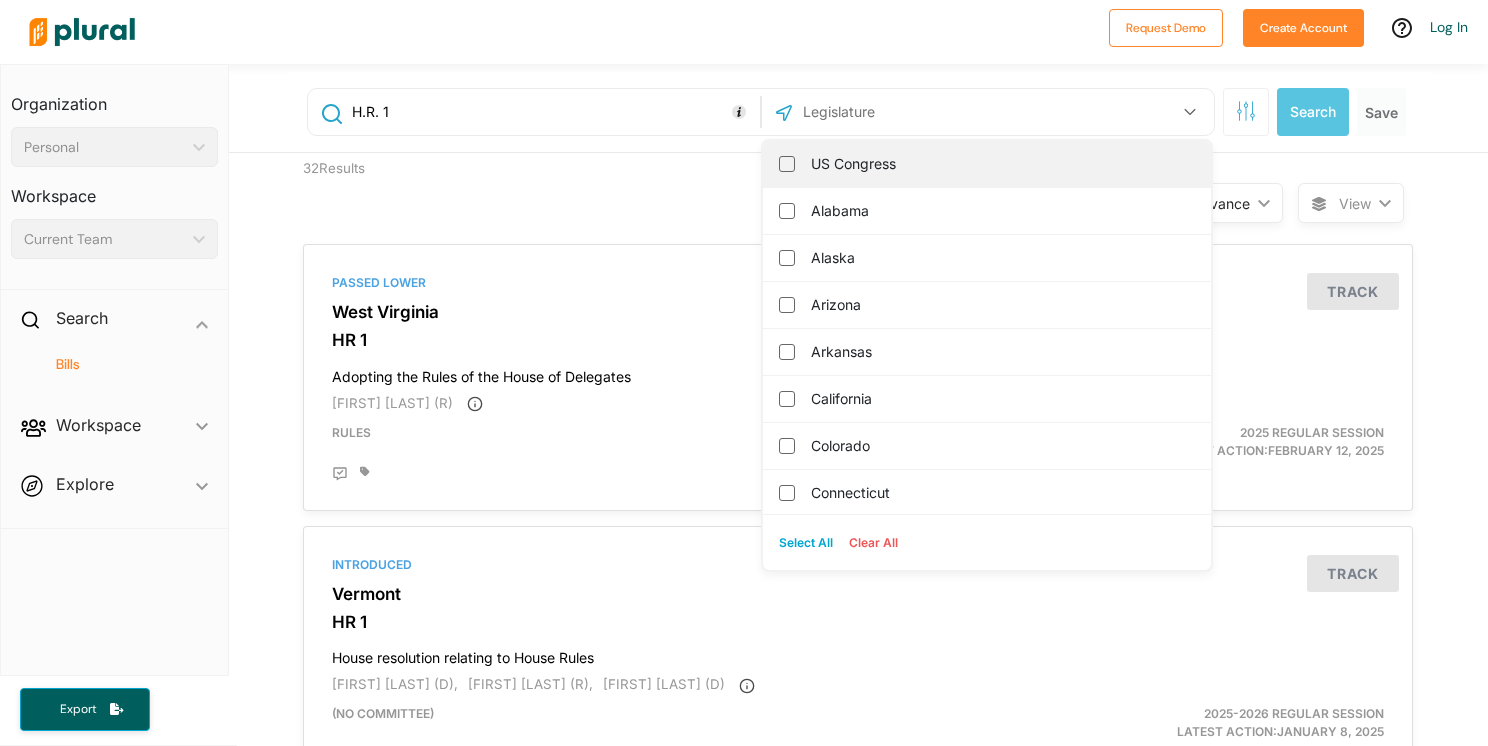 click on "US Congress" at bounding box center (987, 164) 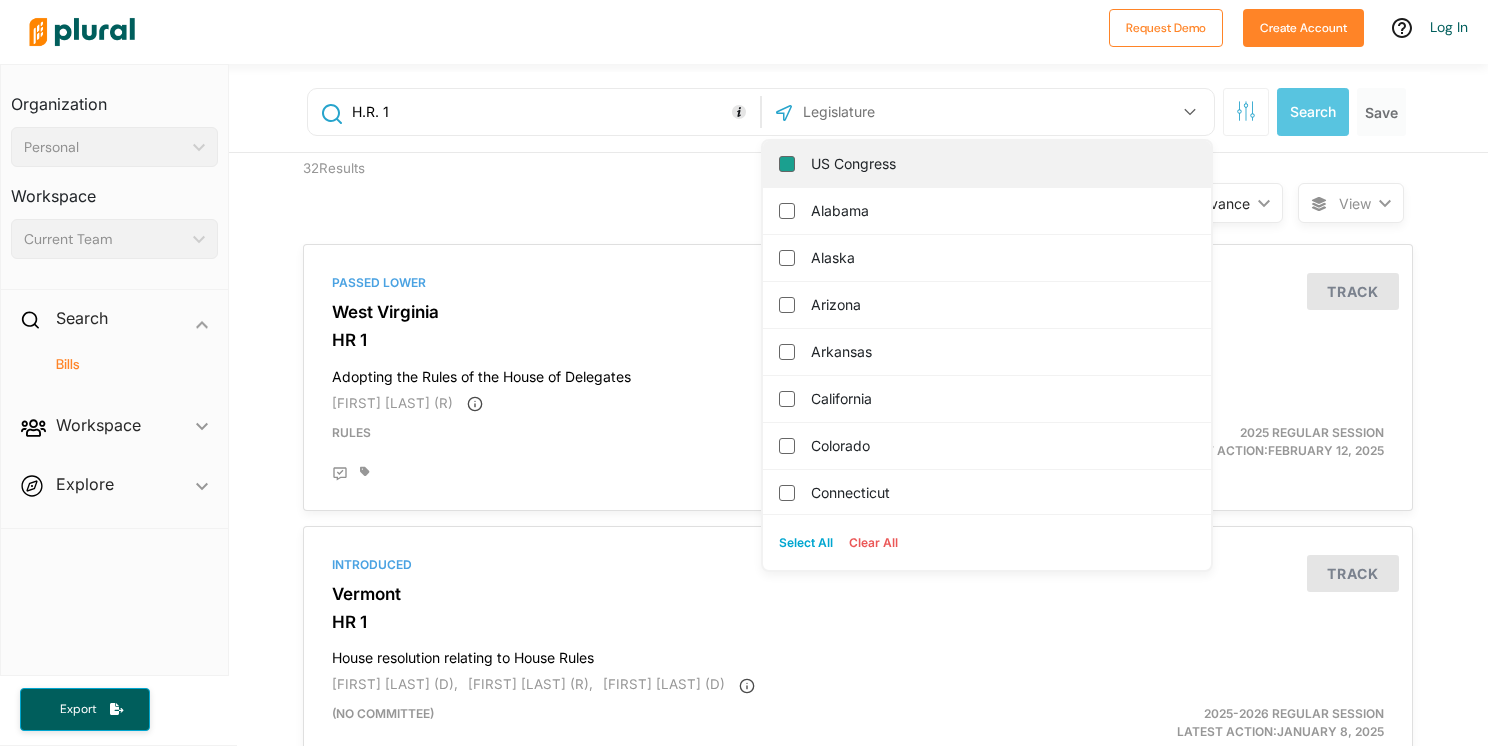 click on "US Congress" at bounding box center [787, 164] 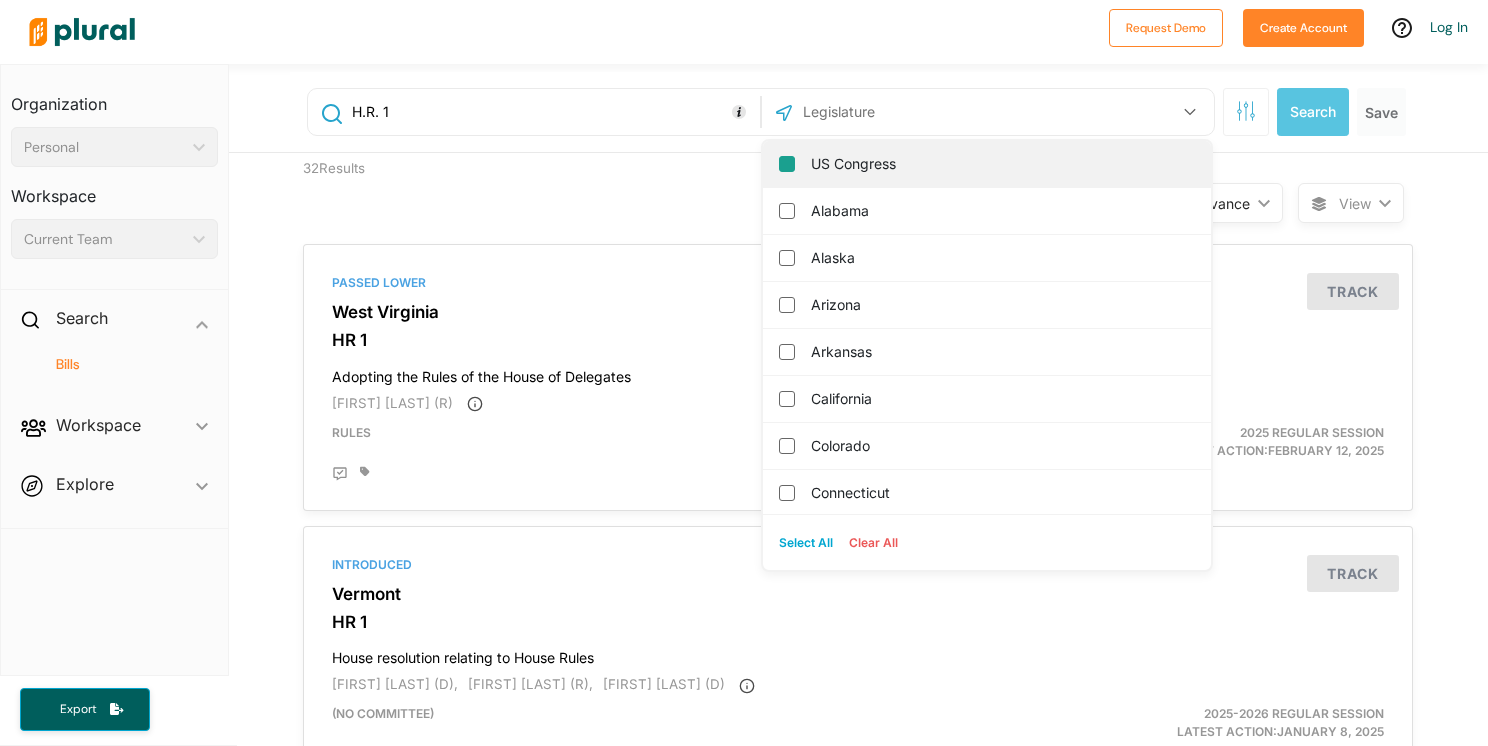 checkbox on "true" 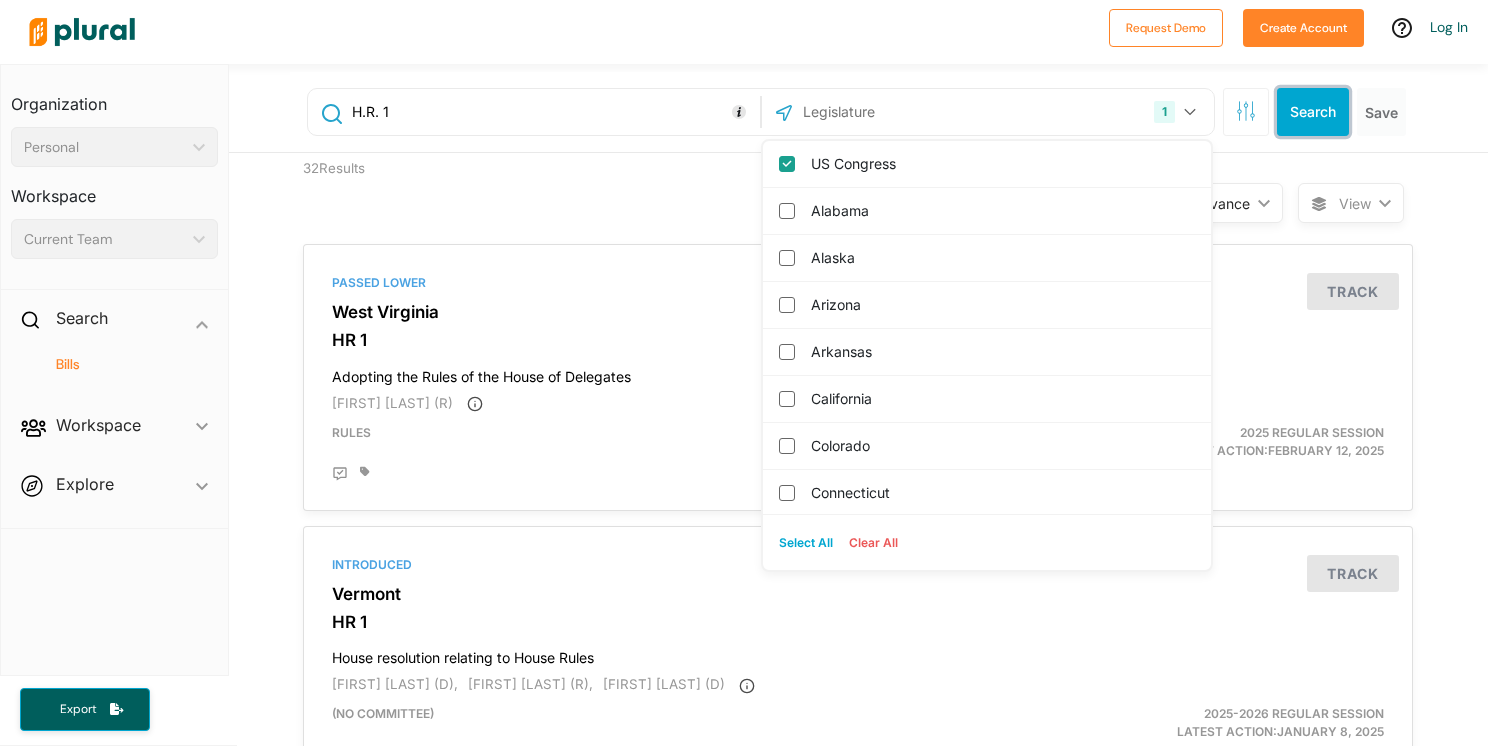 click on "Search" at bounding box center [1313, 112] 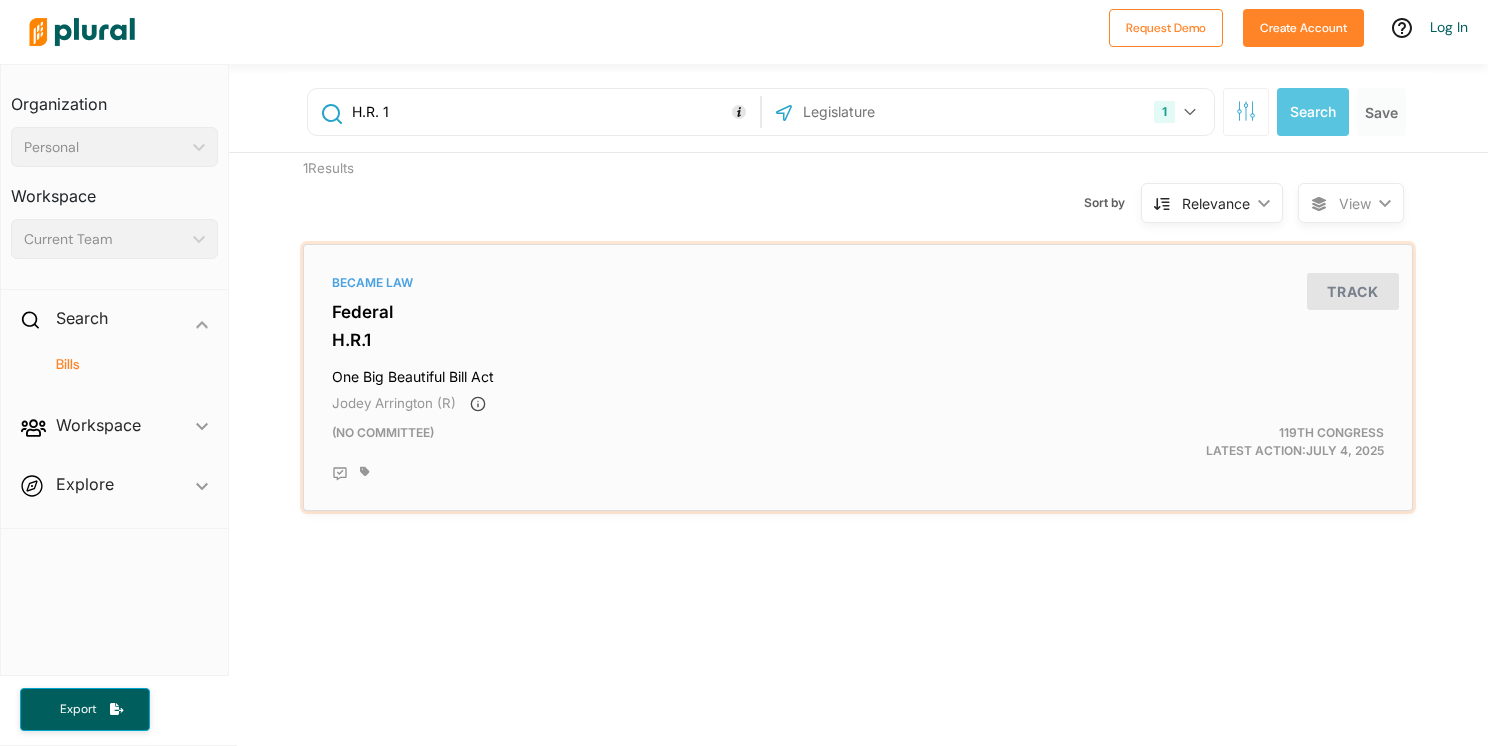 click on "Jodey Arrington (R)" at bounding box center [394, 403] 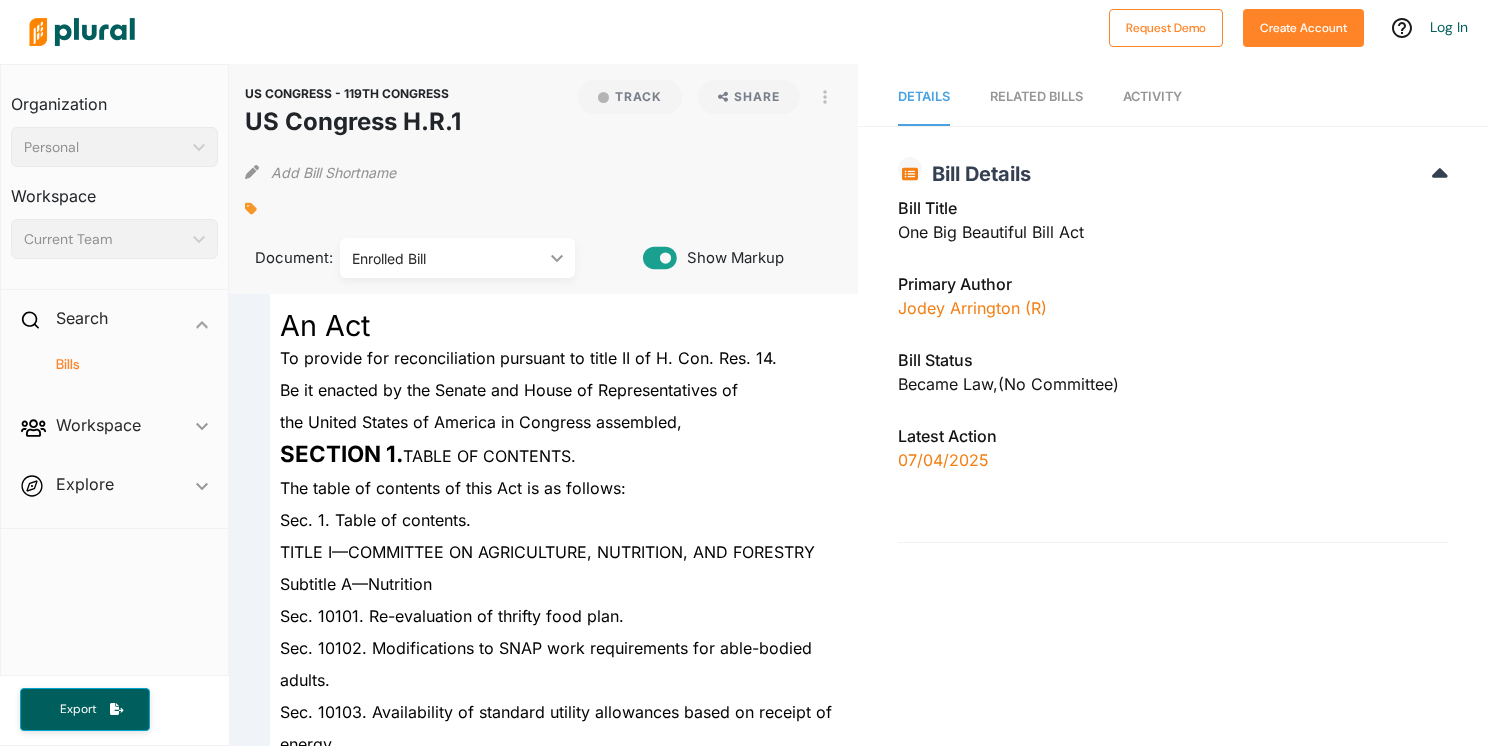click on "the United States of America in Congress assembled," at bounding box center [553, 422] 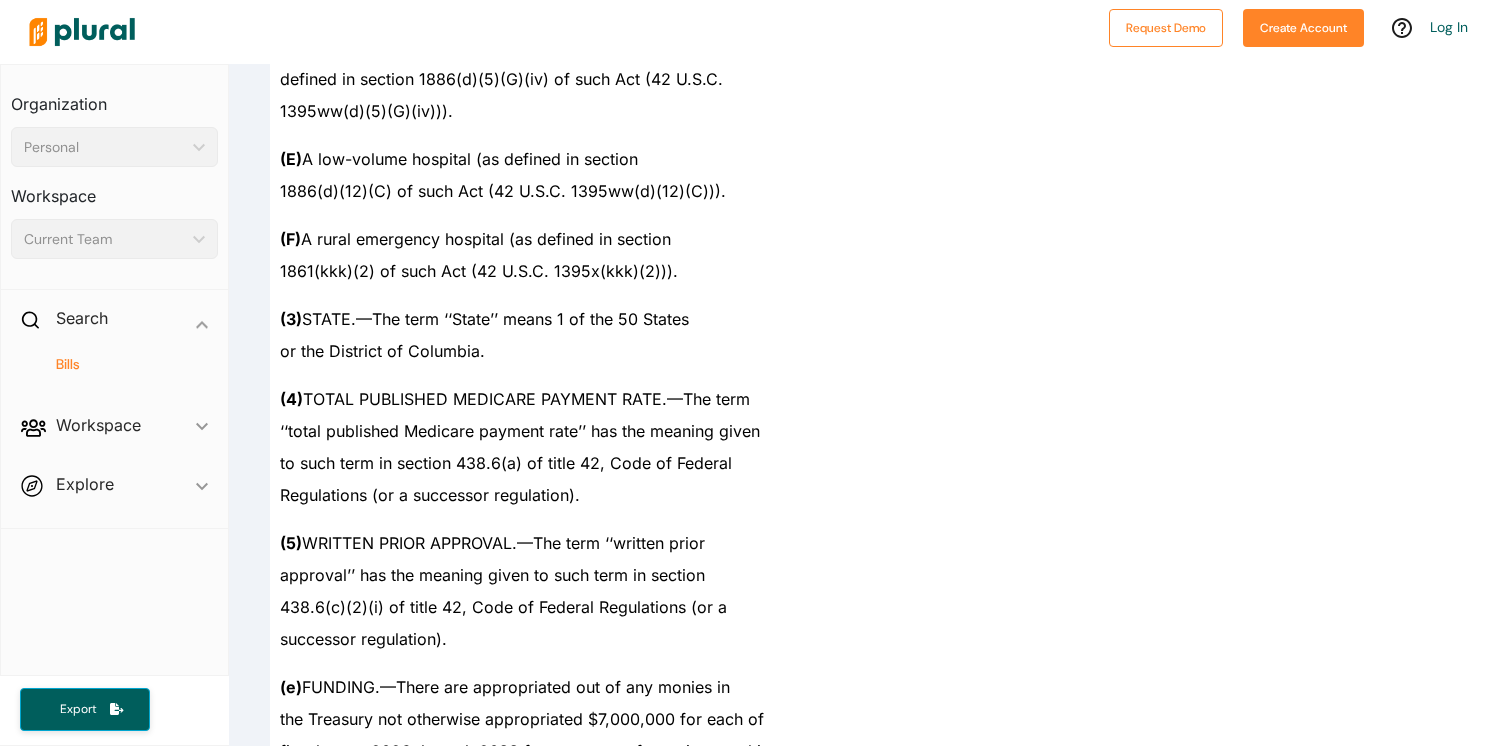 scroll, scrollTop: 493619, scrollLeft: 0, axis: vertical 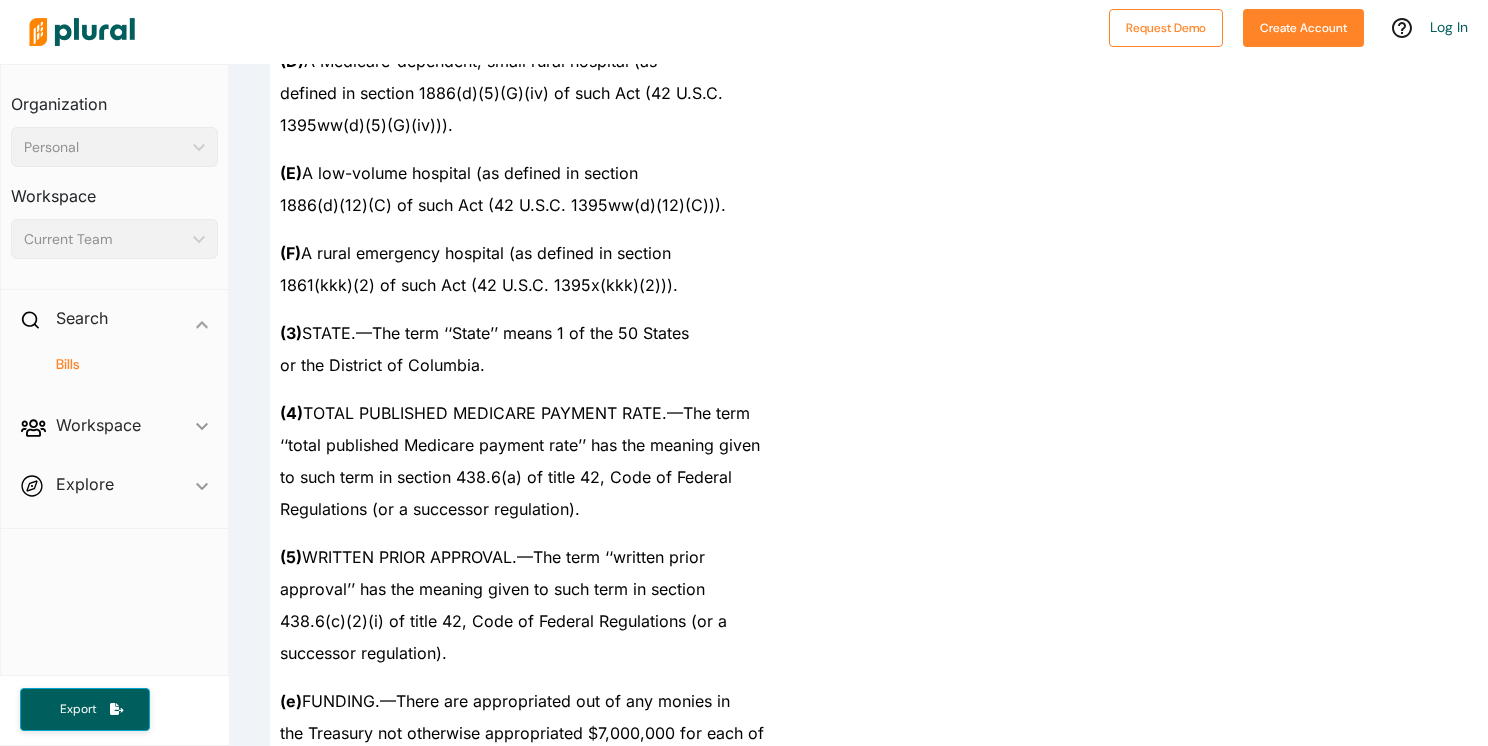 click on "Explore ic_keyboard_arrow_down Overview" at bounding box center (114, 488) 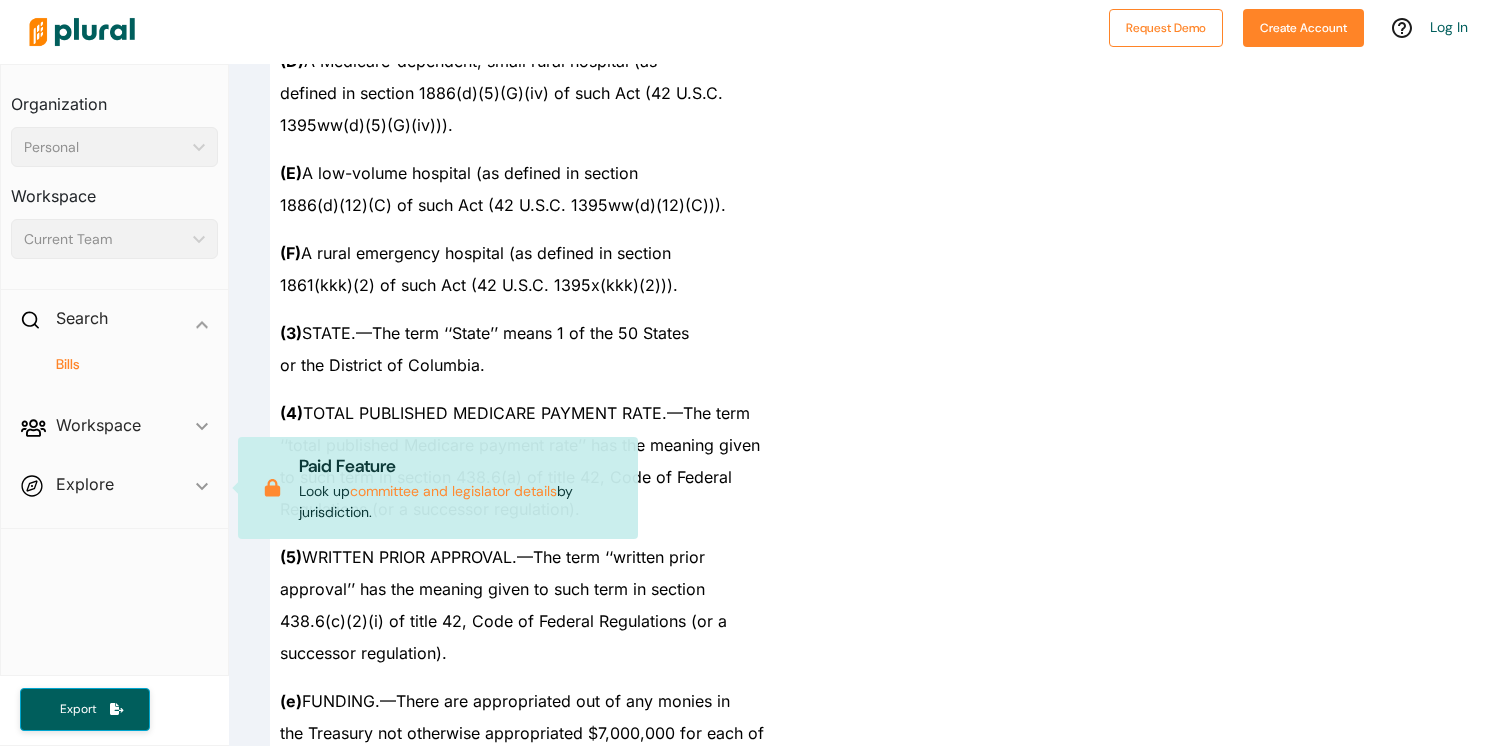click on "Explore ic_keyboard_arrow_down Overview Paid Feature  Look up  committee and legislator details  by jurisdiction." at bounding box center [114, 488] 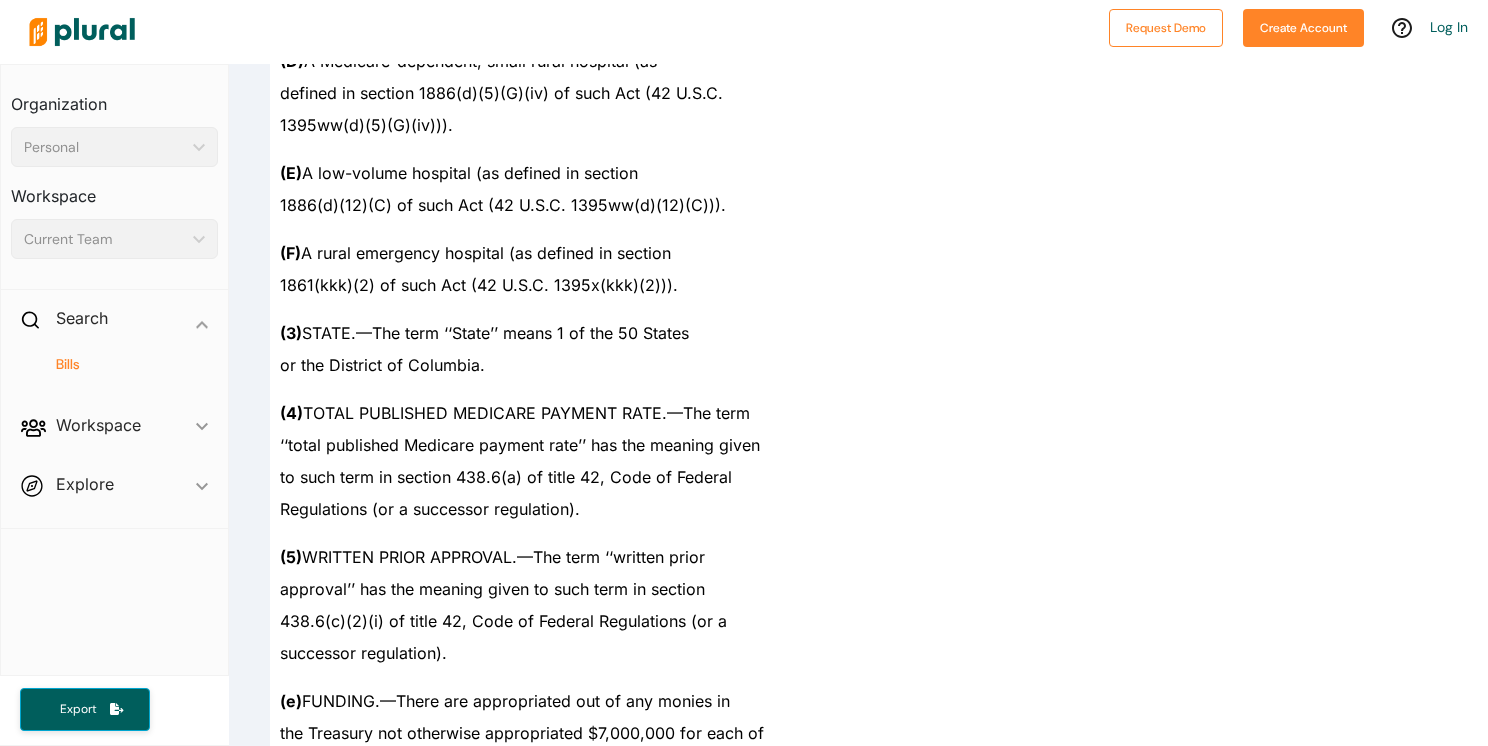 click on "Explore ic_keyboard_arrow_down Overview" at bounding box center (114, 488) 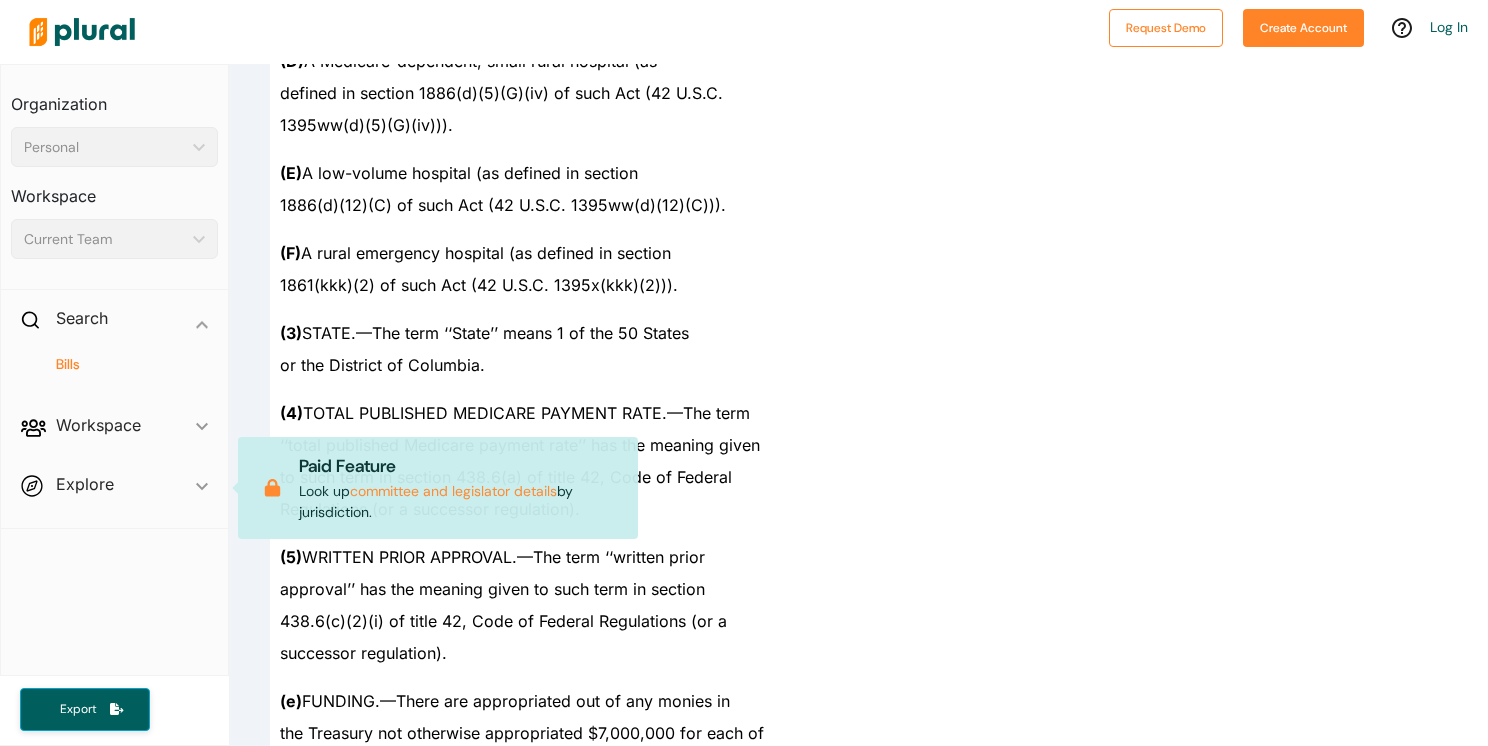 click on "Workspace ic_keyboard_arrow_down Members Bills Tags Saved Searches Activity" at bounding box center (114, 429) 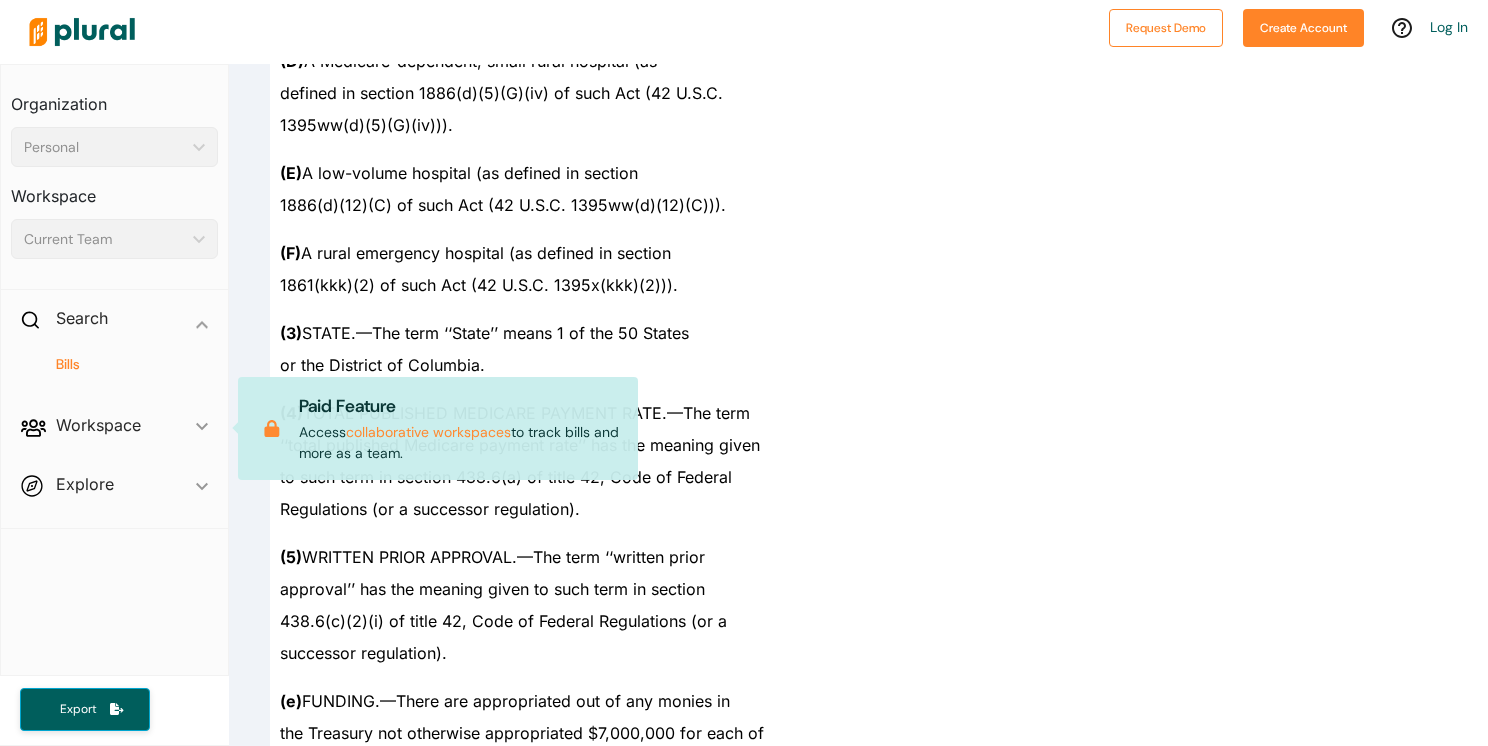 click on "Explore ic_keyboard_arrow_down Overview" at bounding box center [114, 488] 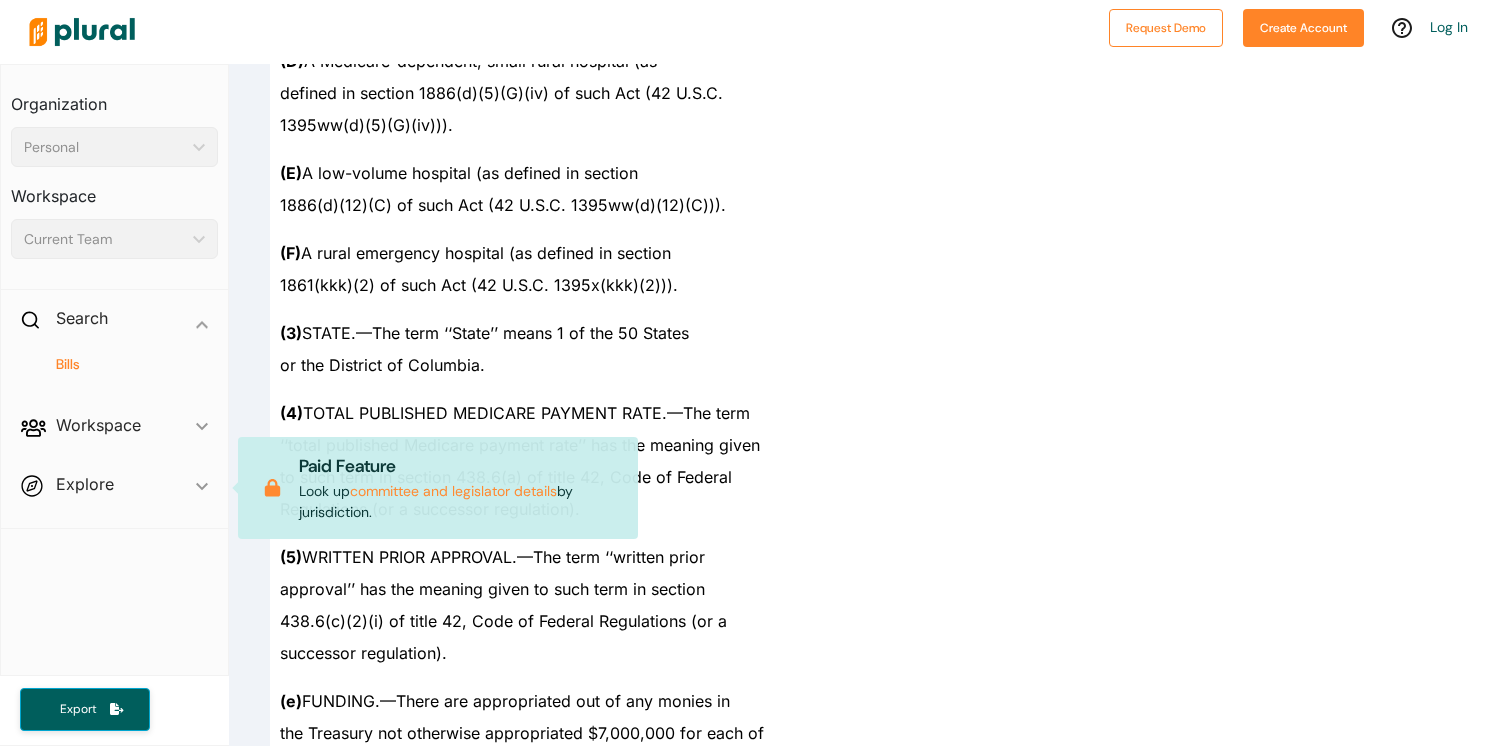 click on "Back to search Details RELATED BILLS Activity US CONGRESS - 119TH CONGRESS US Congress H.R.1 Bill Details Bill Title One Big Beautiful Bill Act Primary Author [FIRST] [LAST] (R) Bill Status Became Law , (no committee) Latest Action 07/04/2025" at bounding box center [1173, -146718] 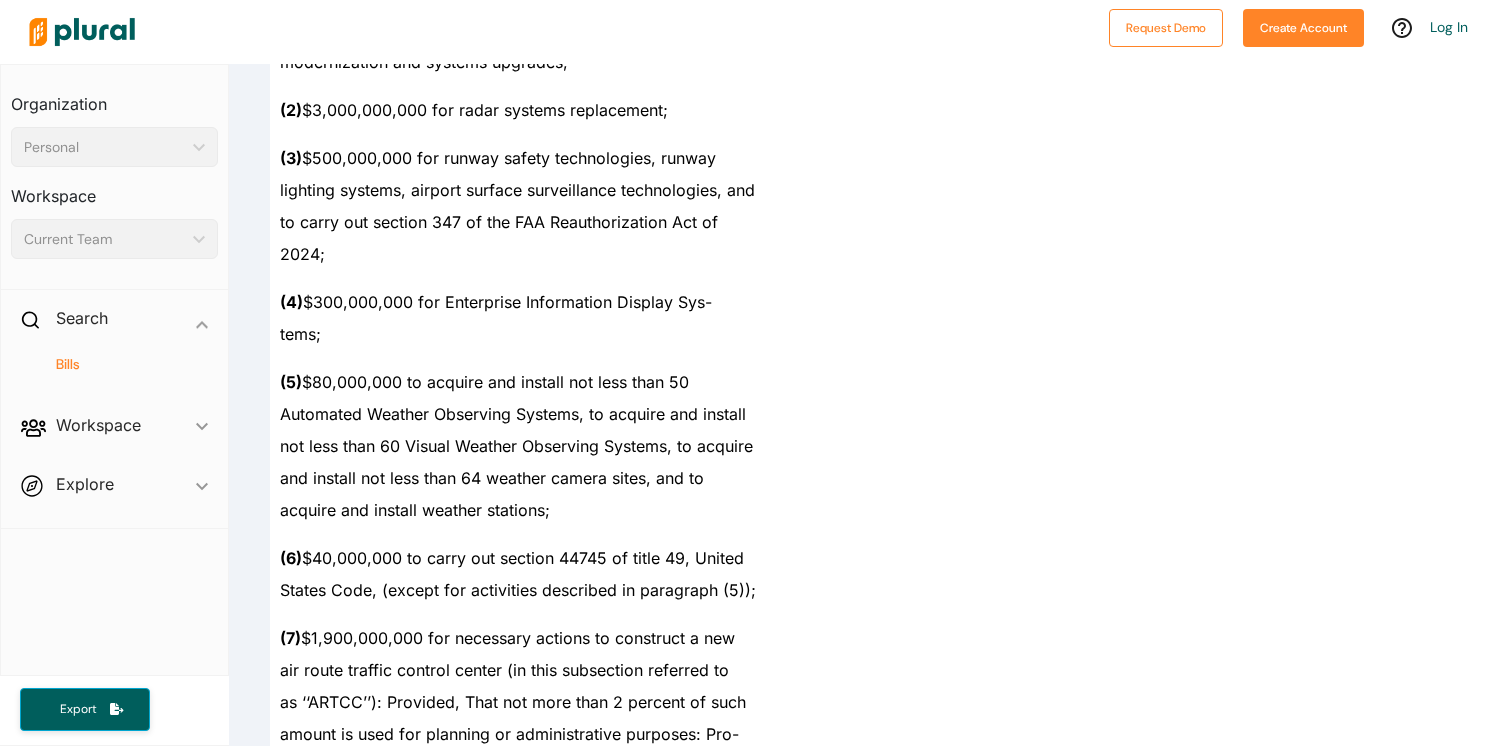 scroll, scrollTop: 130622, scrollLeft: 0, axis: vertical 